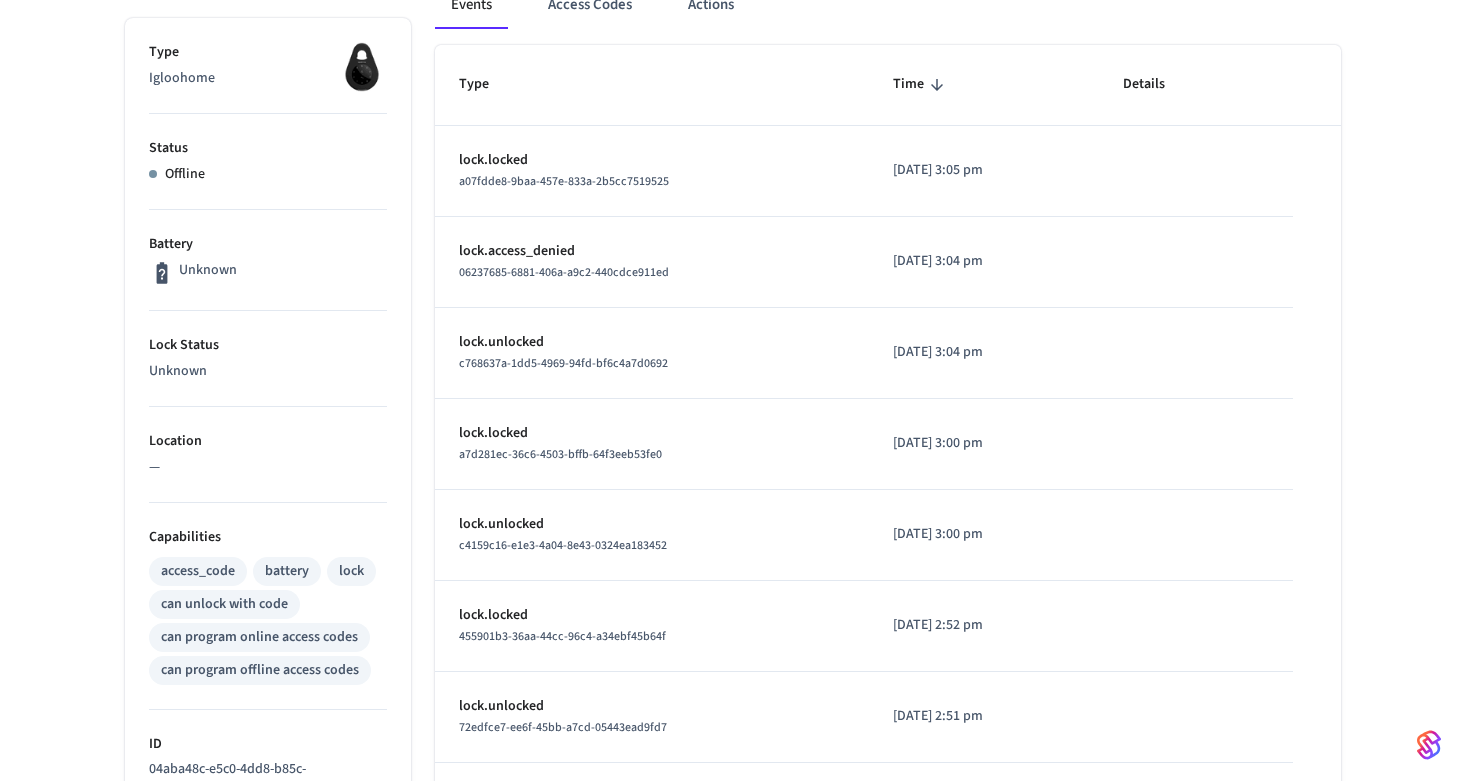 scroll, scrollTop: 0, scrollLeft: 0, axis: both 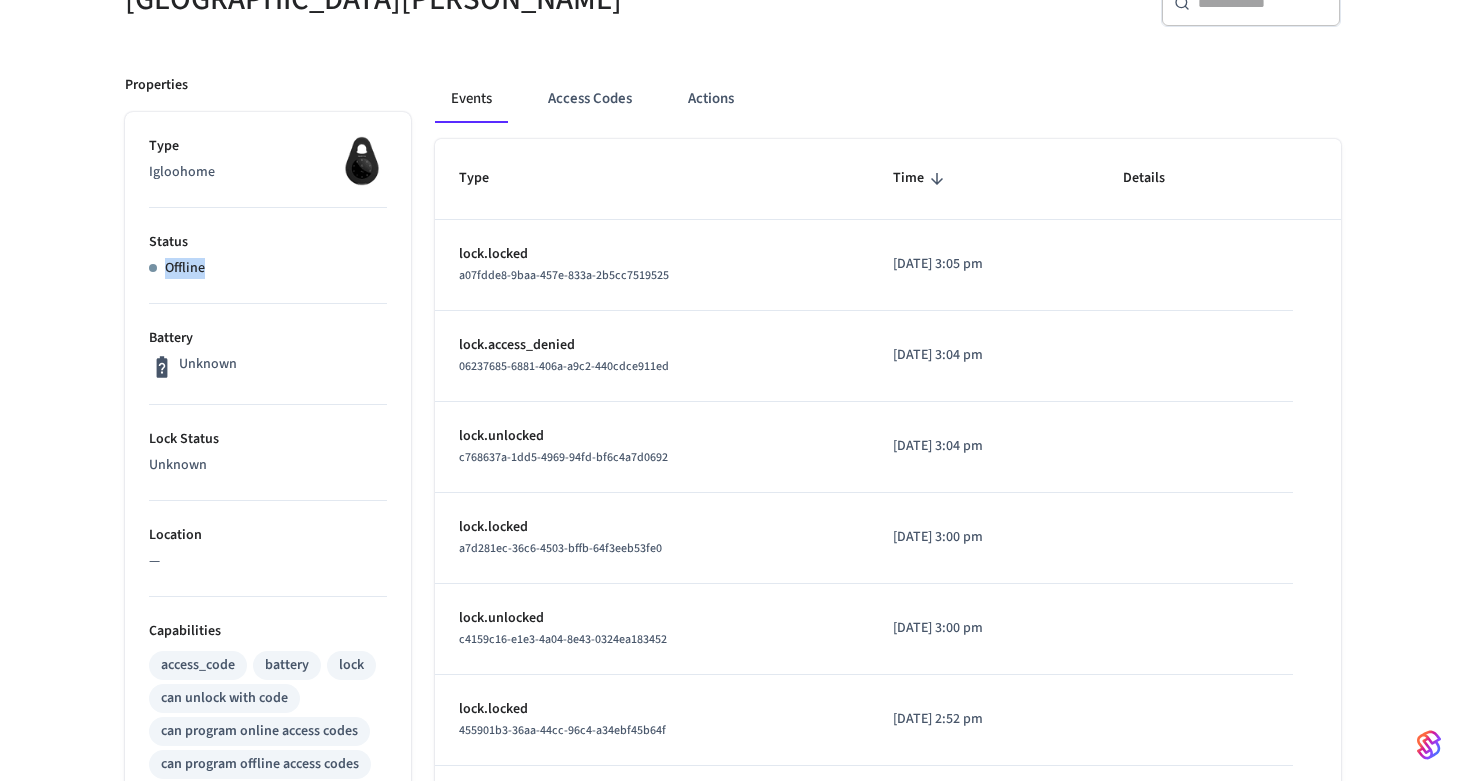 drag, startPoint x: 151, startPoint y: 262, endPoint x: 284, endPoint y: 270, distance: 133.24039 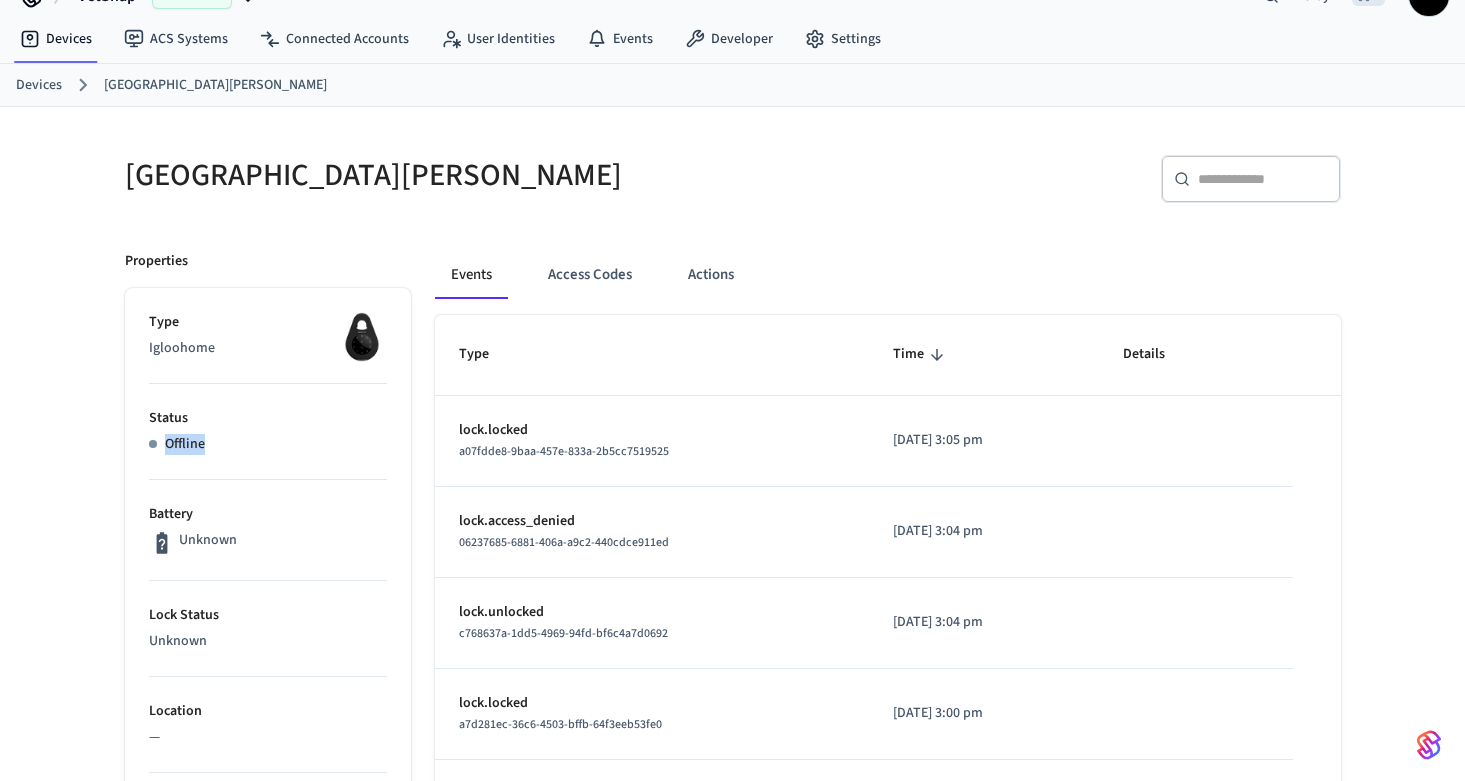 scroll, scrollTop: 0, scrollLeft: 0, axis: both 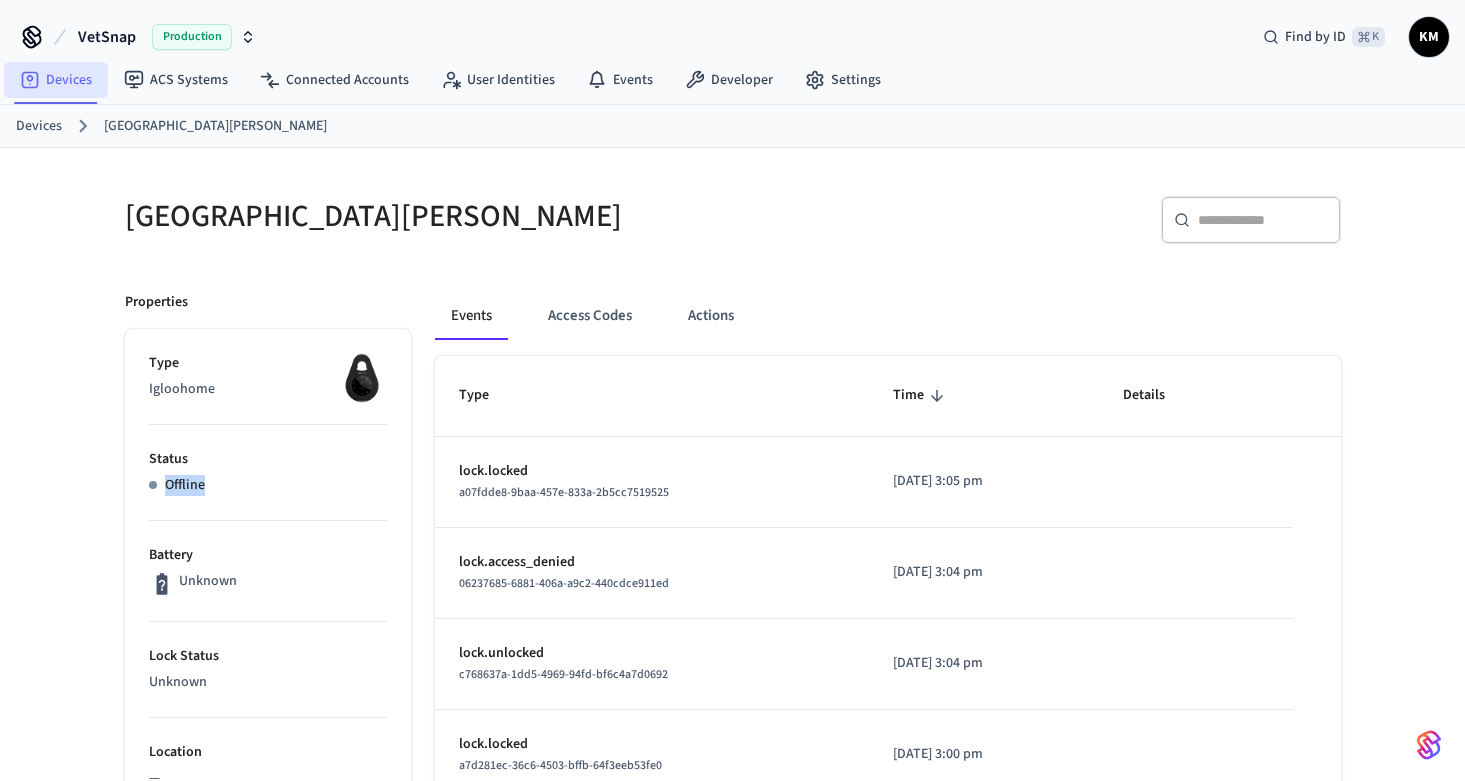 click on "Devices" at bounding box center [56, 80] 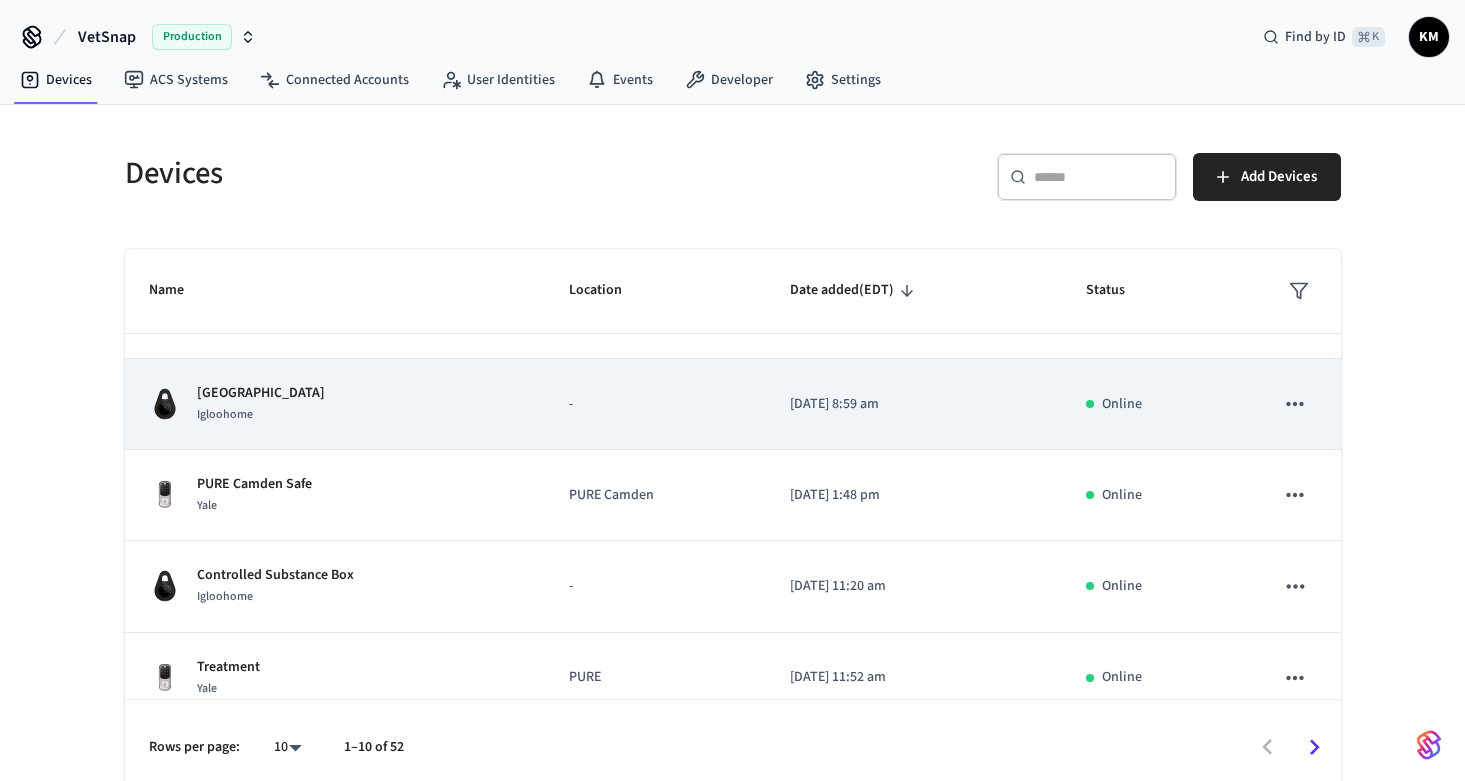 scroll, scrollTop: 546, scrollLeft: 0, axis: vertical 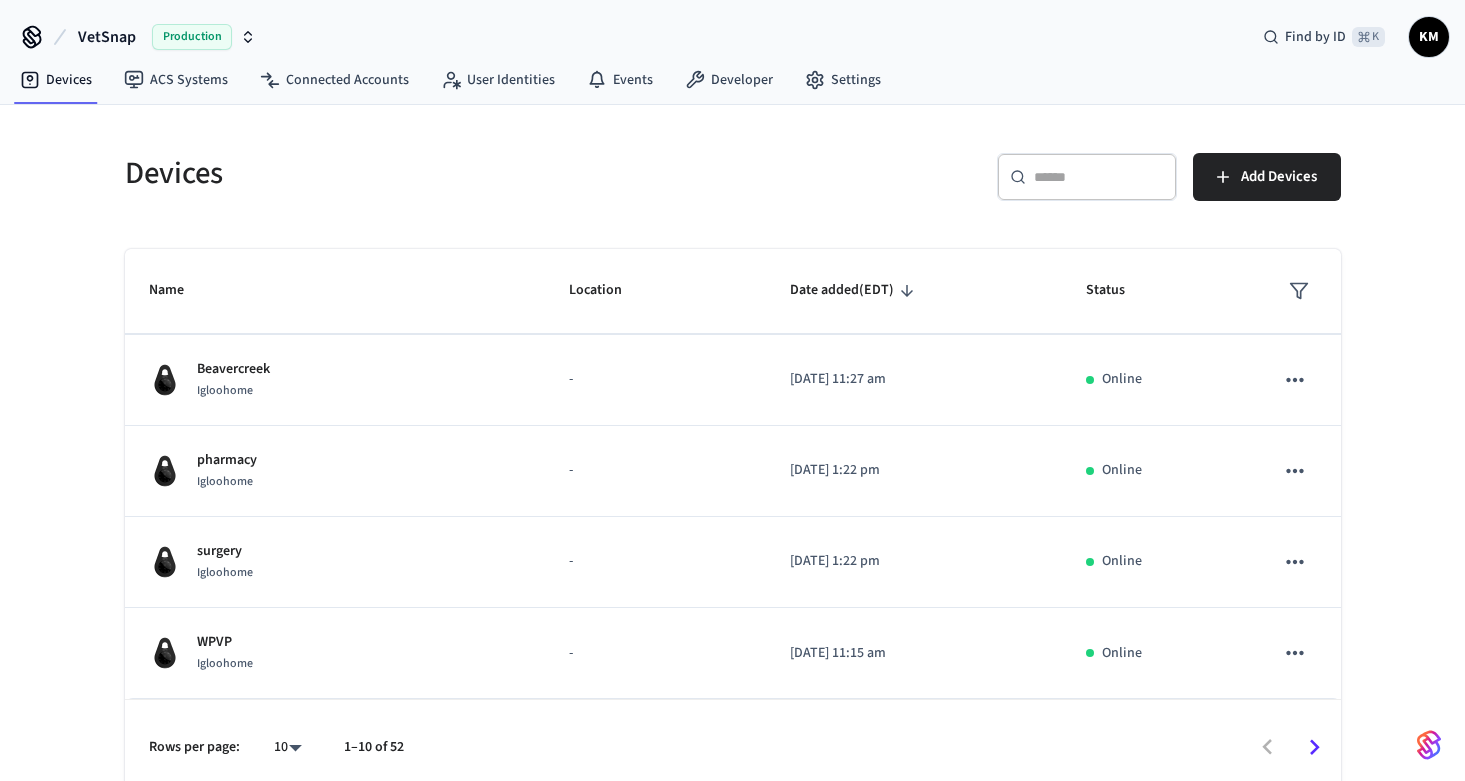 click 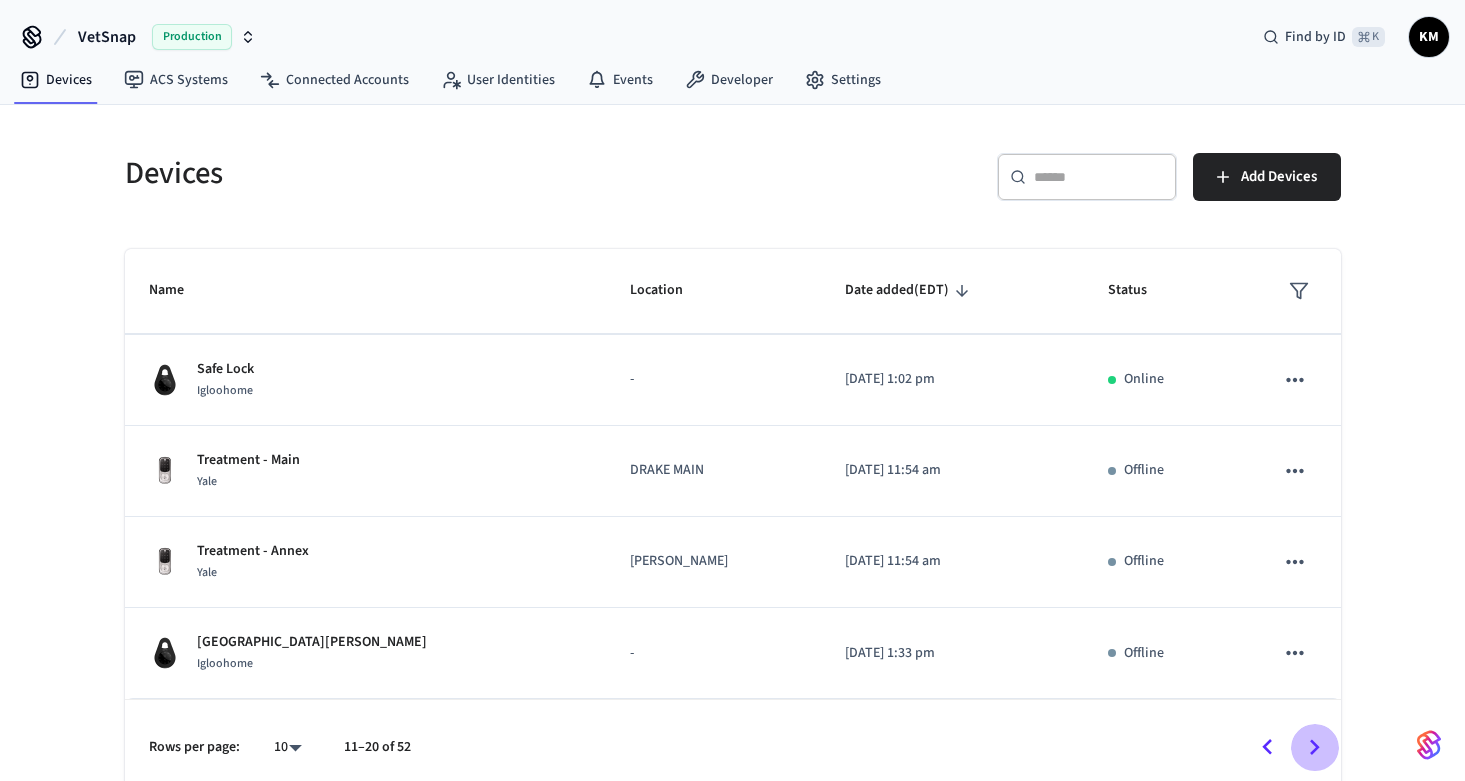 click 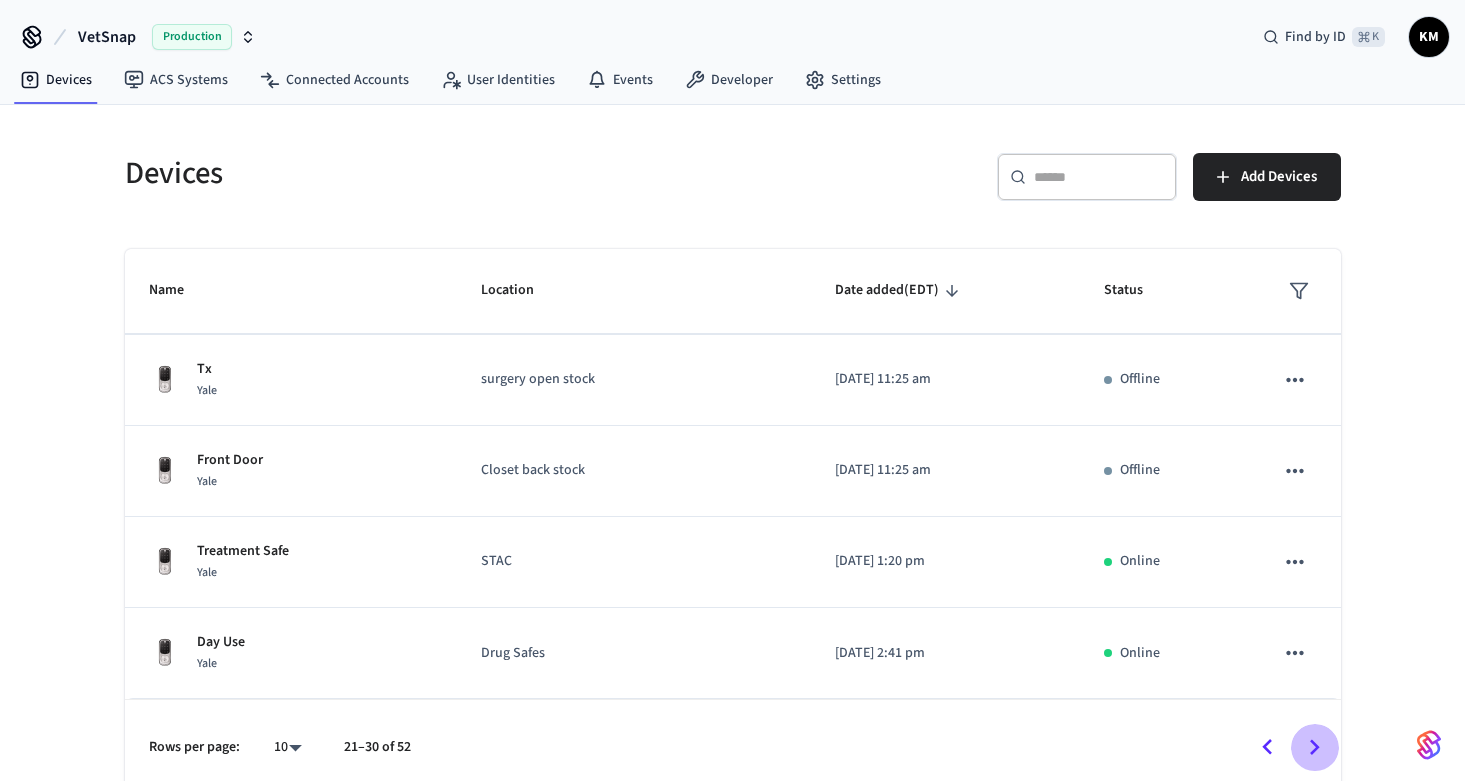 click 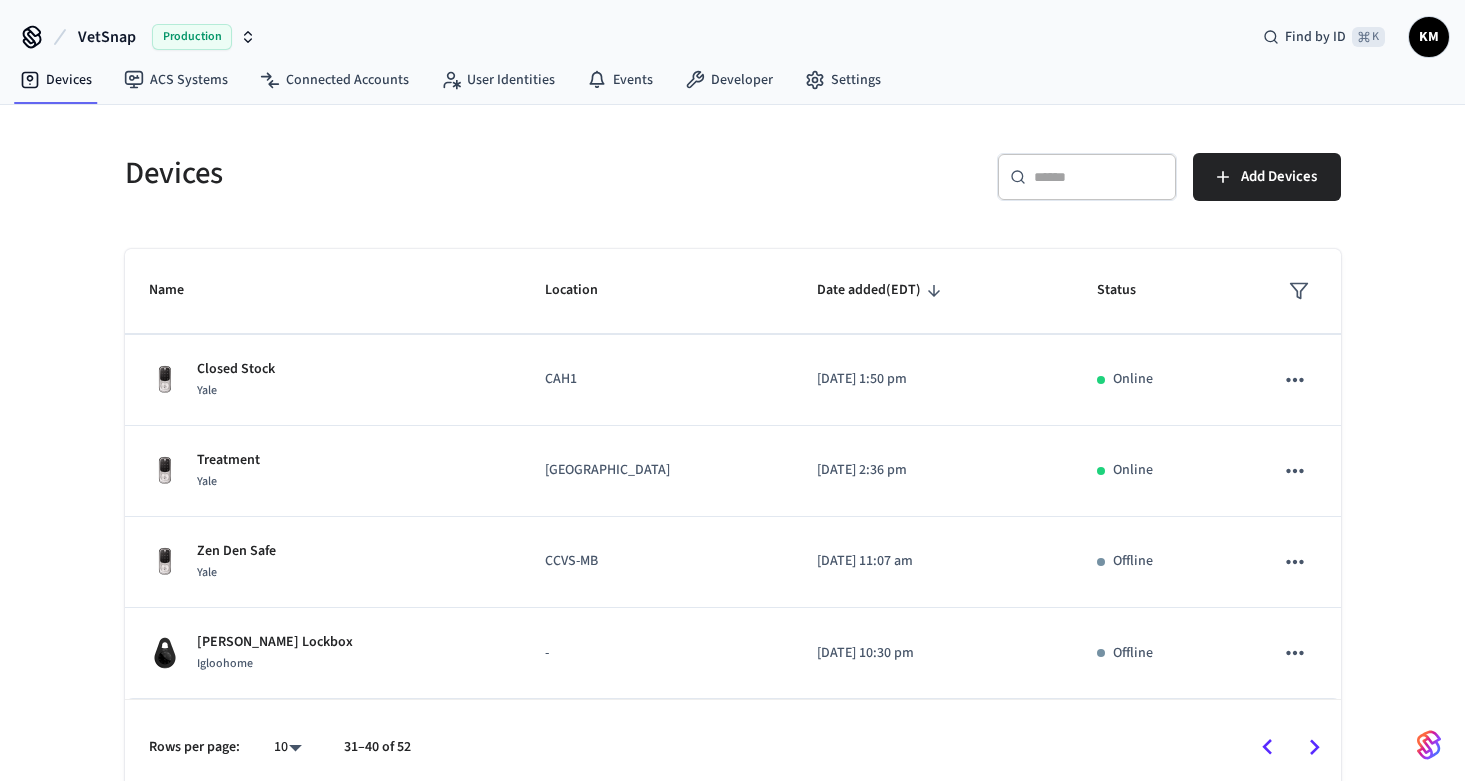 click 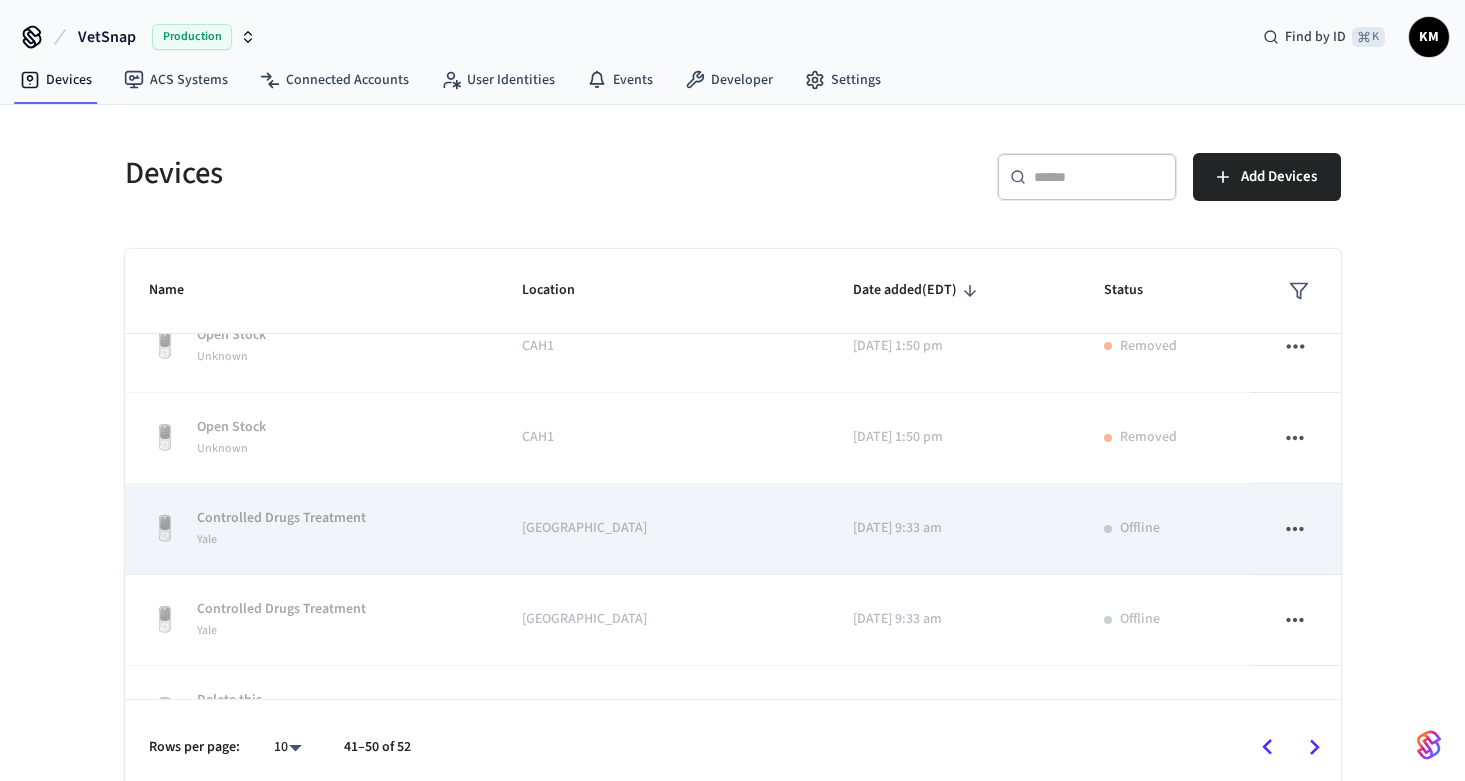 scroll, scrollTop: 0, scrollLeft: 0, axis: both 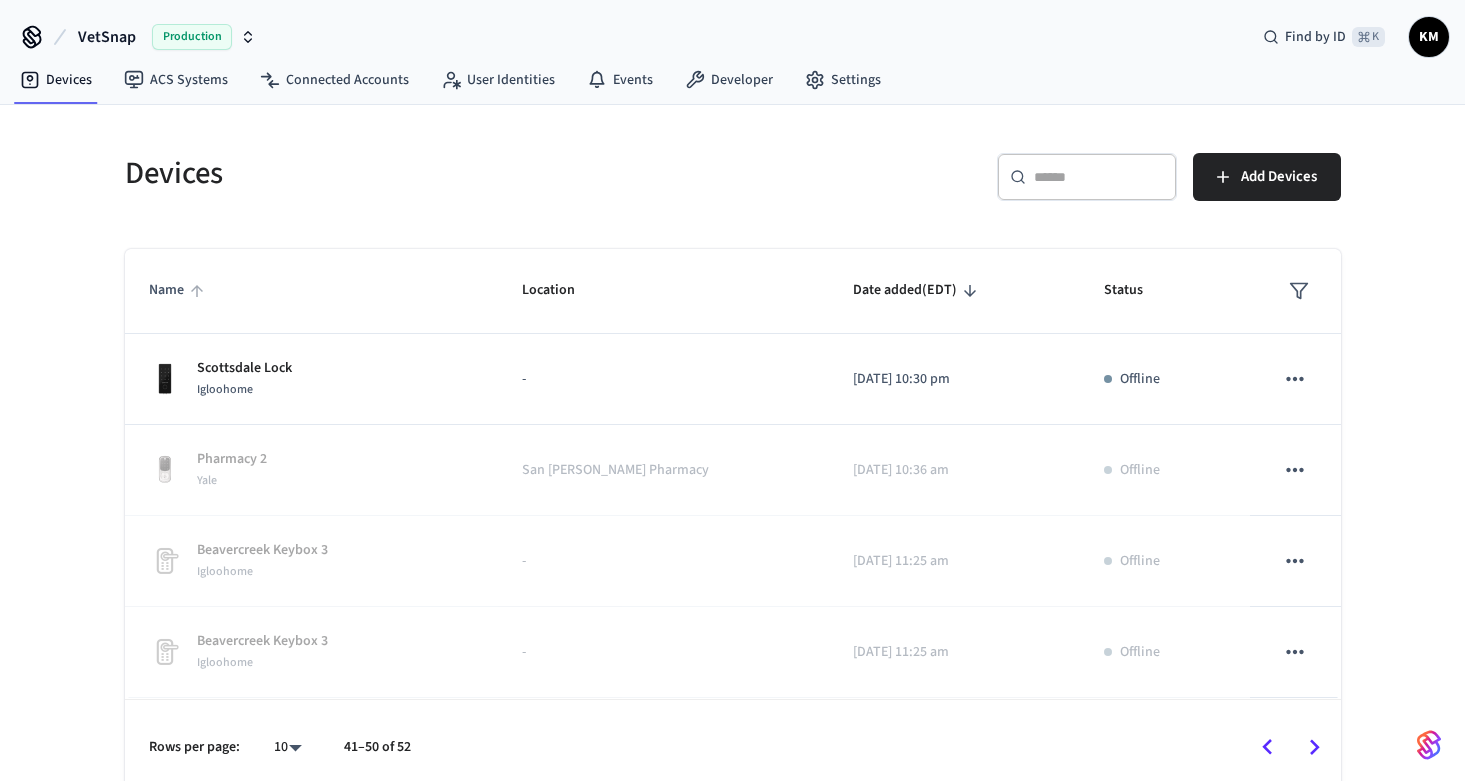 click on "Name" at bounding box center (179, 290) 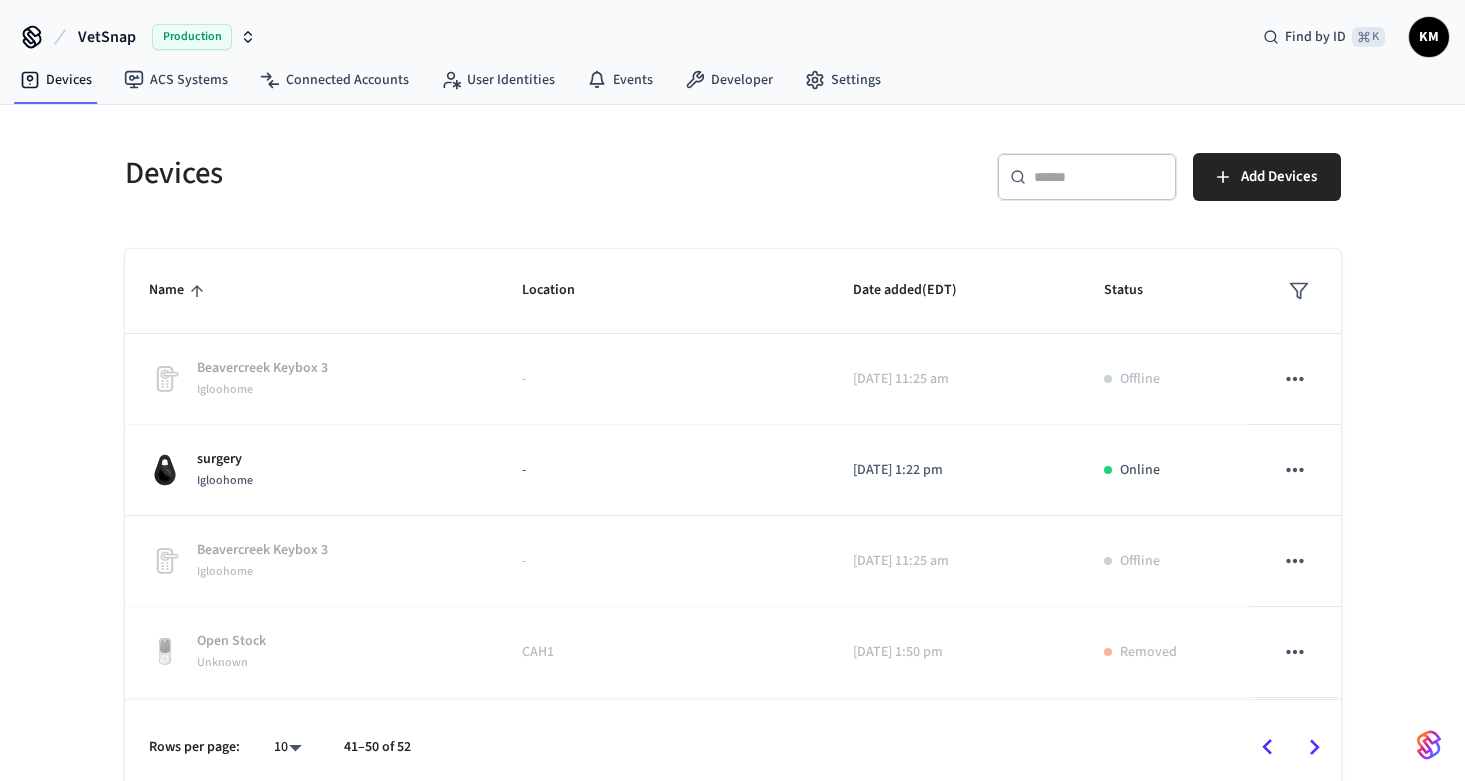 click on "Name" at bounding box center [179, 290] 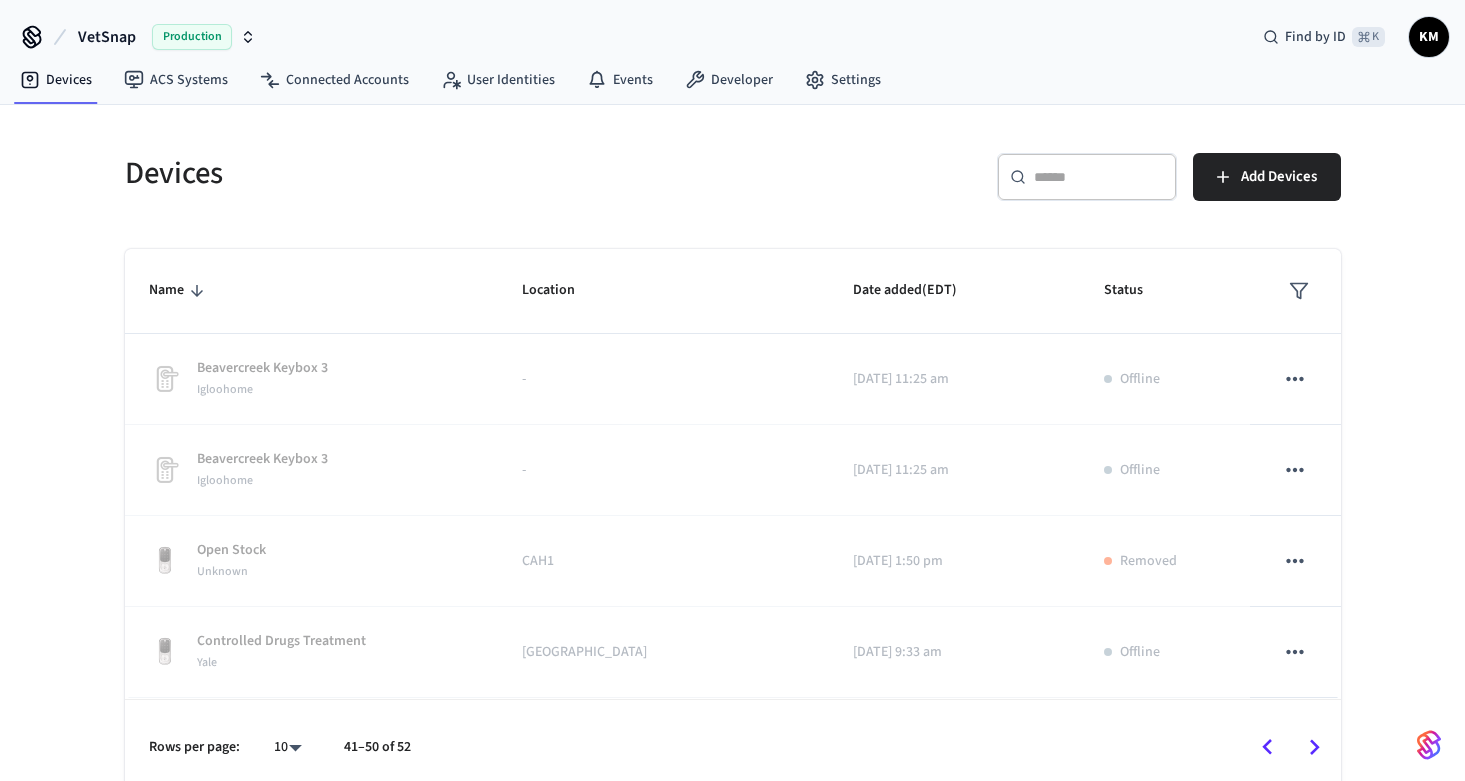 click on "Name" at bounding box center (179, 290) 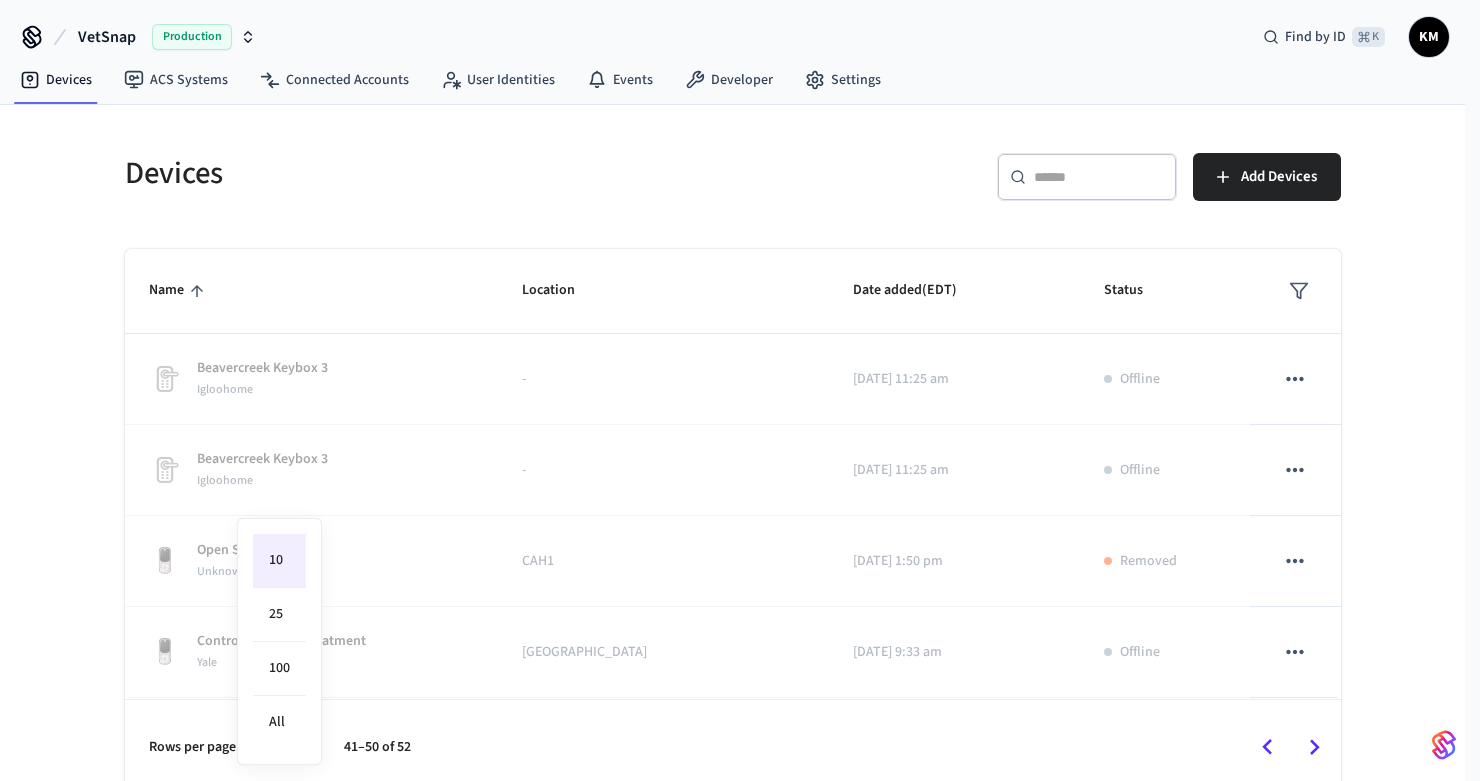 click on "VetSnap Production Find by ID ⌘ K KM Devices ACS Systems Connected Accounts User Identities Events Developer Settings Devices ​ ​ Add Devices Name Location Date added  (EDT) Status Beavercreek Keybox 3 Igloohome - [DATE] 11:25 am Offline Beavercreek Keybox 3 Igloohome - [DATE] 11:25 am Offline Open Stock Unknown CAH1 [DATE] 1:50 pm Removed Controlled Drugs Treatment [GEOGRAPHIC_DATA] [DATE] 9:33 am Offline Controlled Drugs Treatment [GEOGRAPHIC_DATA] [DATE] 9:33 am Offline Delete this Unknown LDDC [DATE] 3:00 pm Removed Delete this Unknown LDDC [DATE] 3:00 pm Removed Open Stock Unknown CAH1 [DATE] 1:50 pm Removed Treatment Drug Safe Unknown safe 2 [DATE] 1:31 pm Removed Open Stock Unknown CAH1 [DATE] 1:50 pm Removed Delete this Unknown LDDC [DATE] 3:00 pm Removed Controlled Drugs Treatment [GEOGRAPHIC_DATA] [DATE] 9:33 am Offline surgery  Igloohome - Online - - 10" at bounding box center (740, 398) 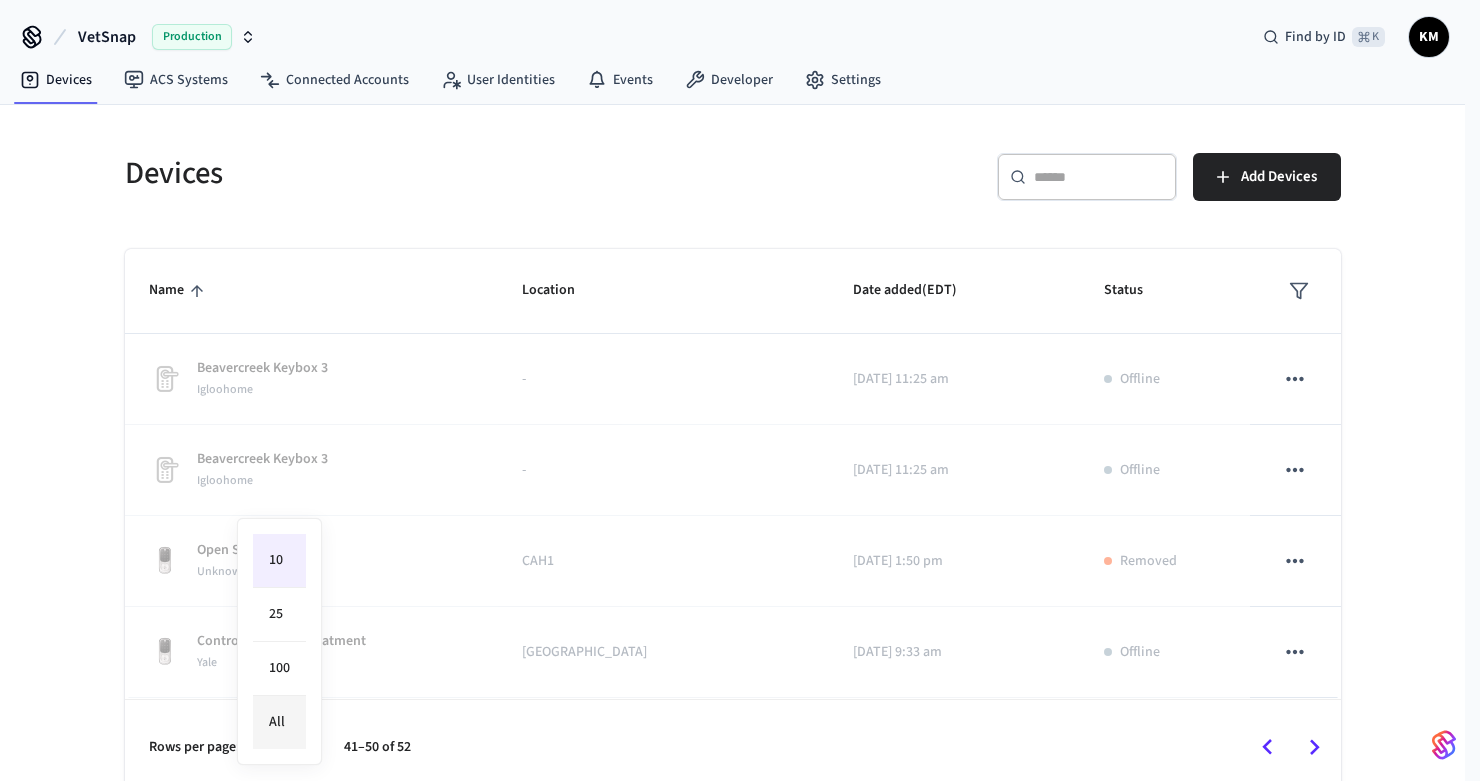 click on "All" at bounding box center (279, 722) 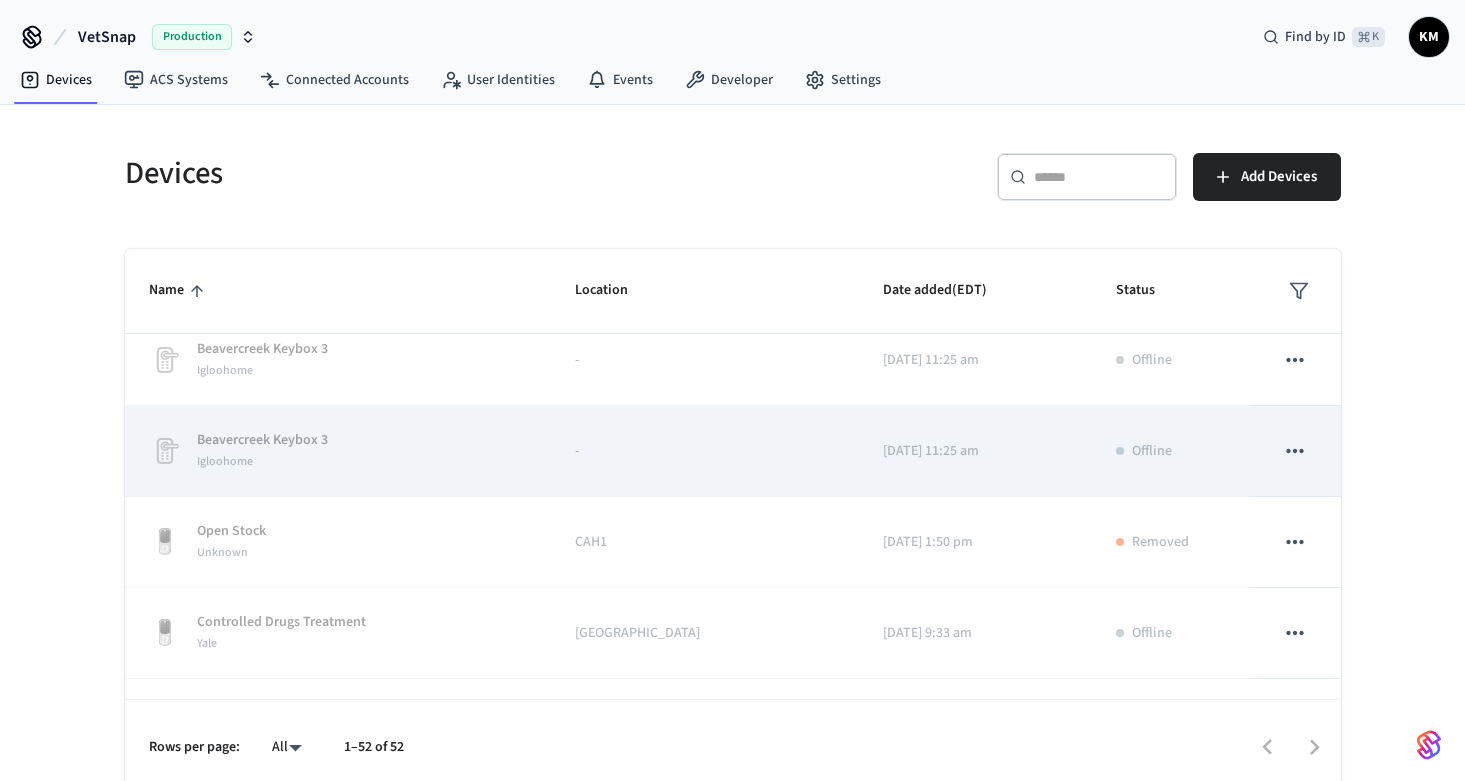 scroll, scrollTop: 0, scrollLeft: 0, axis: both 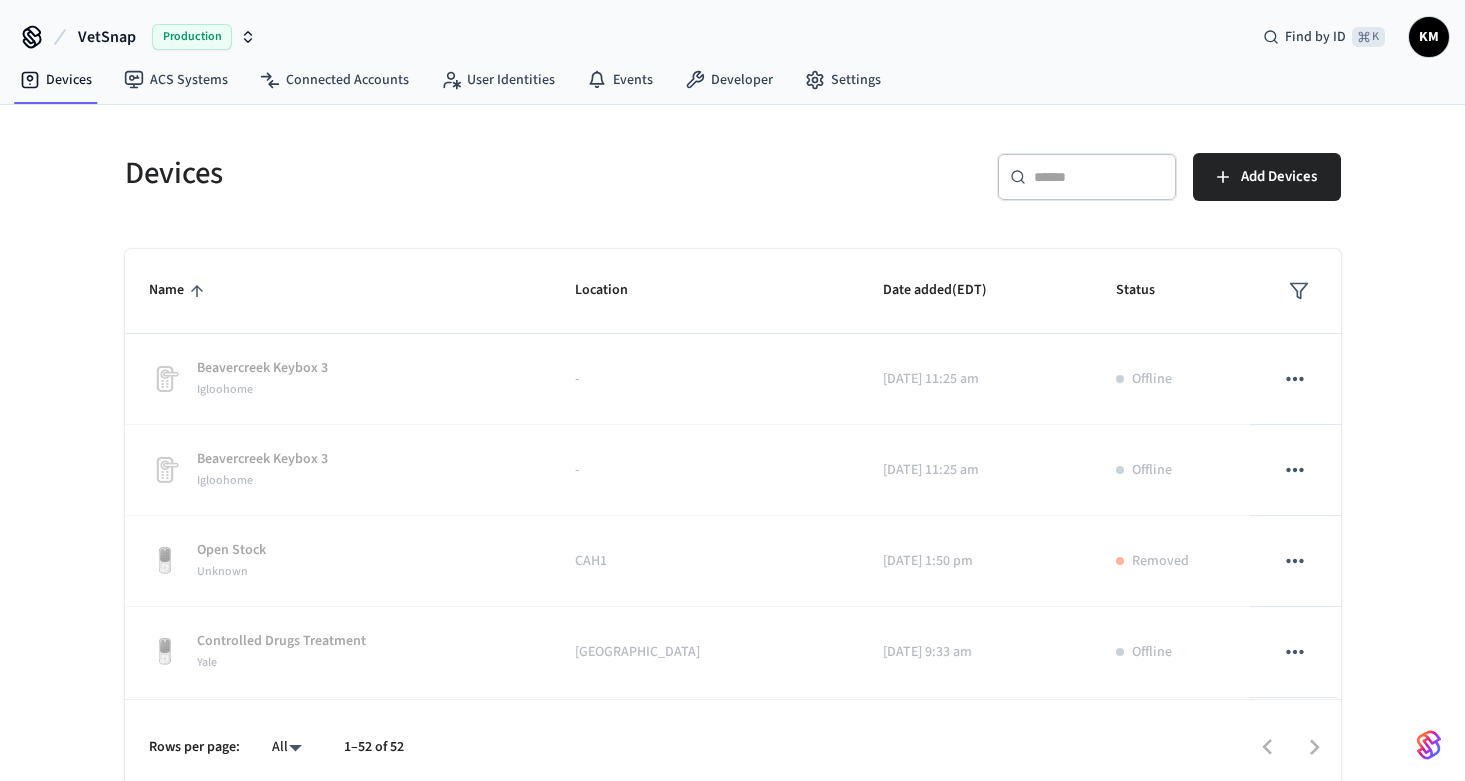 click 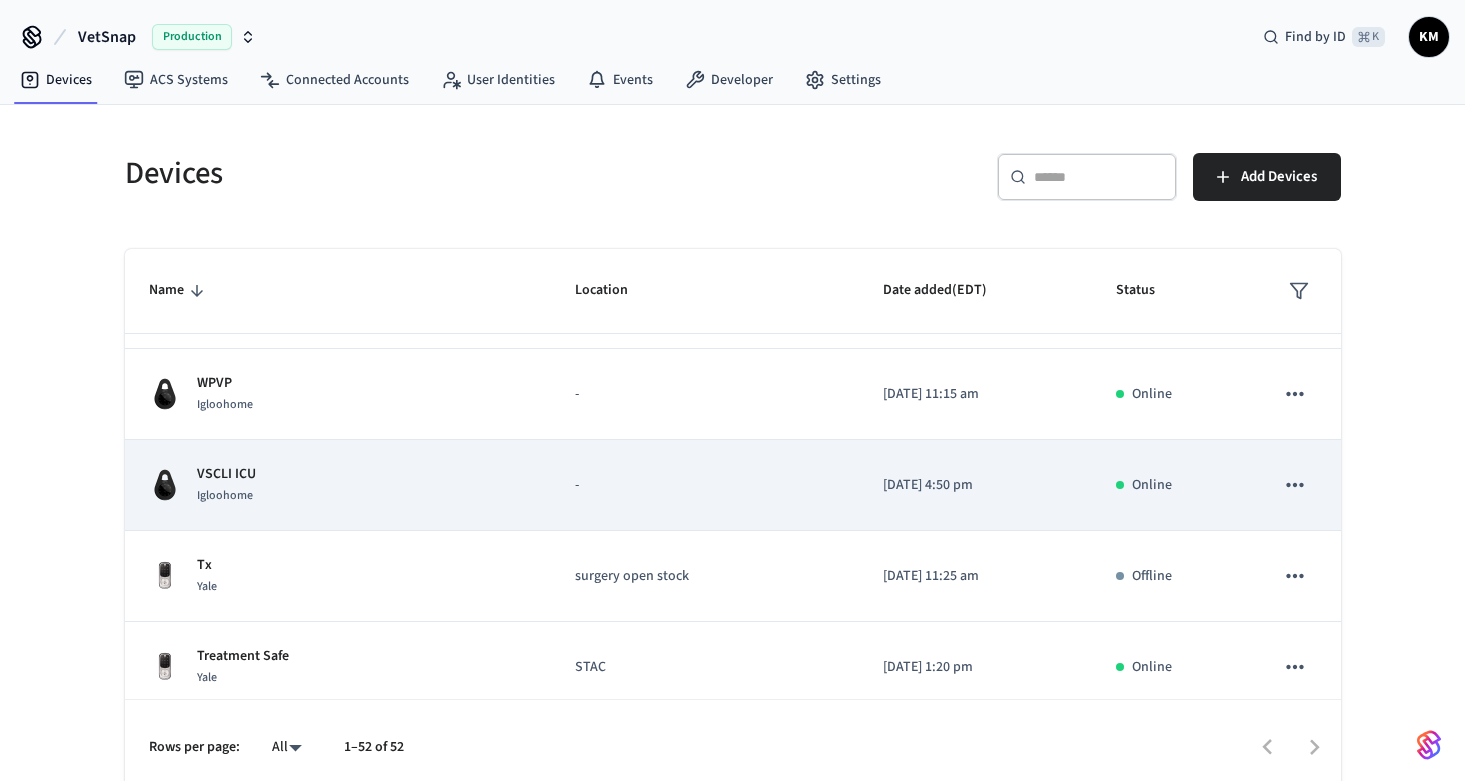 scroll, scrollTop: 2173, scrollLeft: 0, axis: vertical 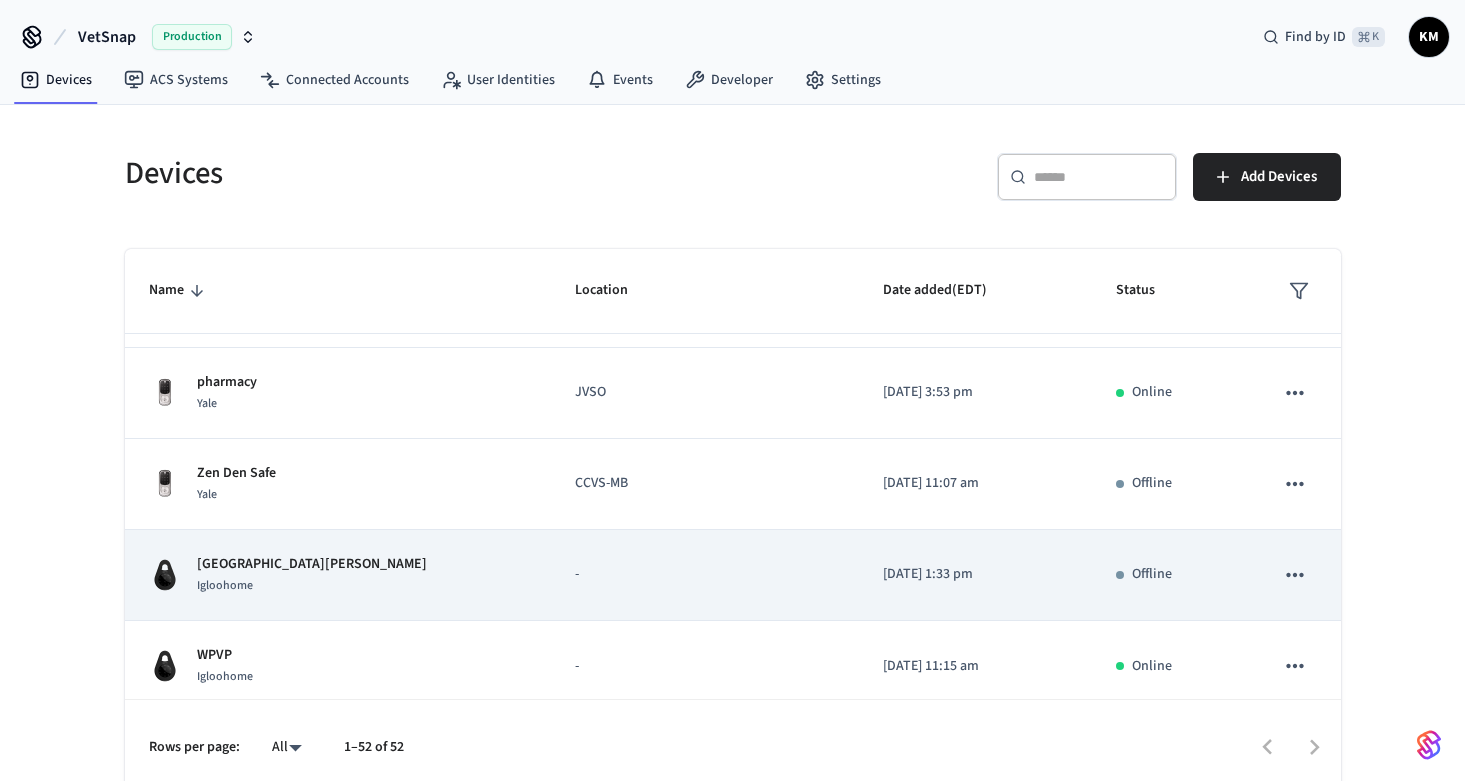 click 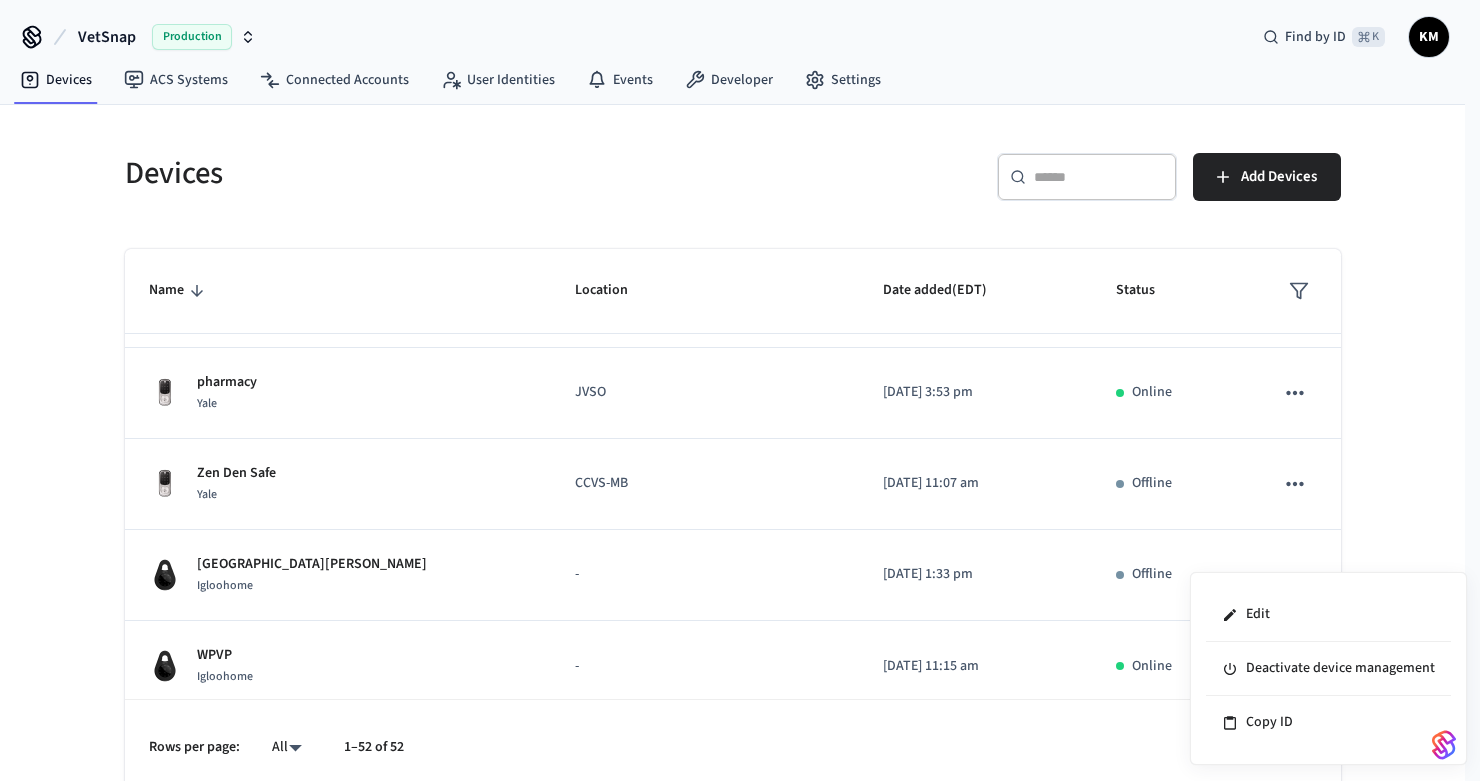 click at bounding box center (740, 390) 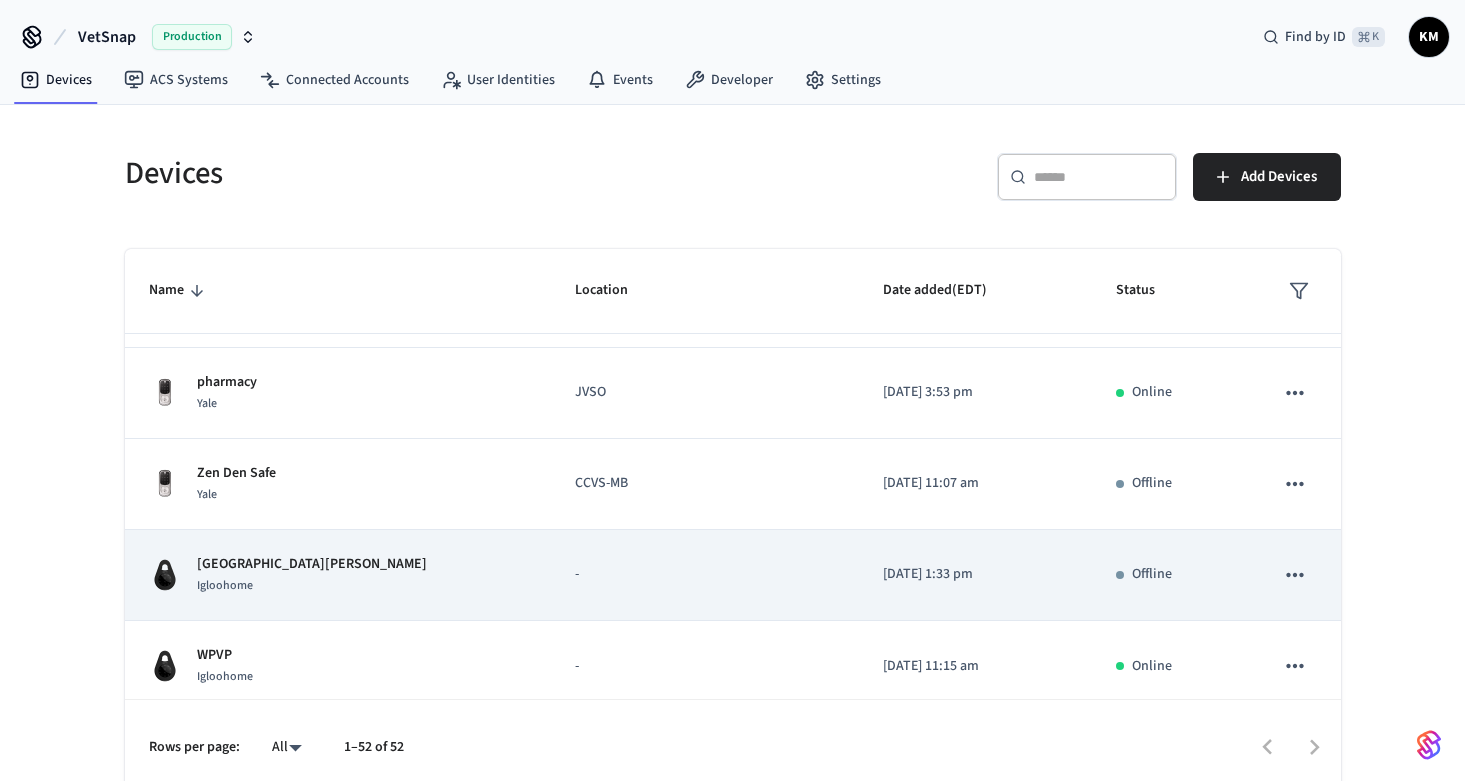click on "[DATE] 1:33 pm" at bounding box center [975, 575] 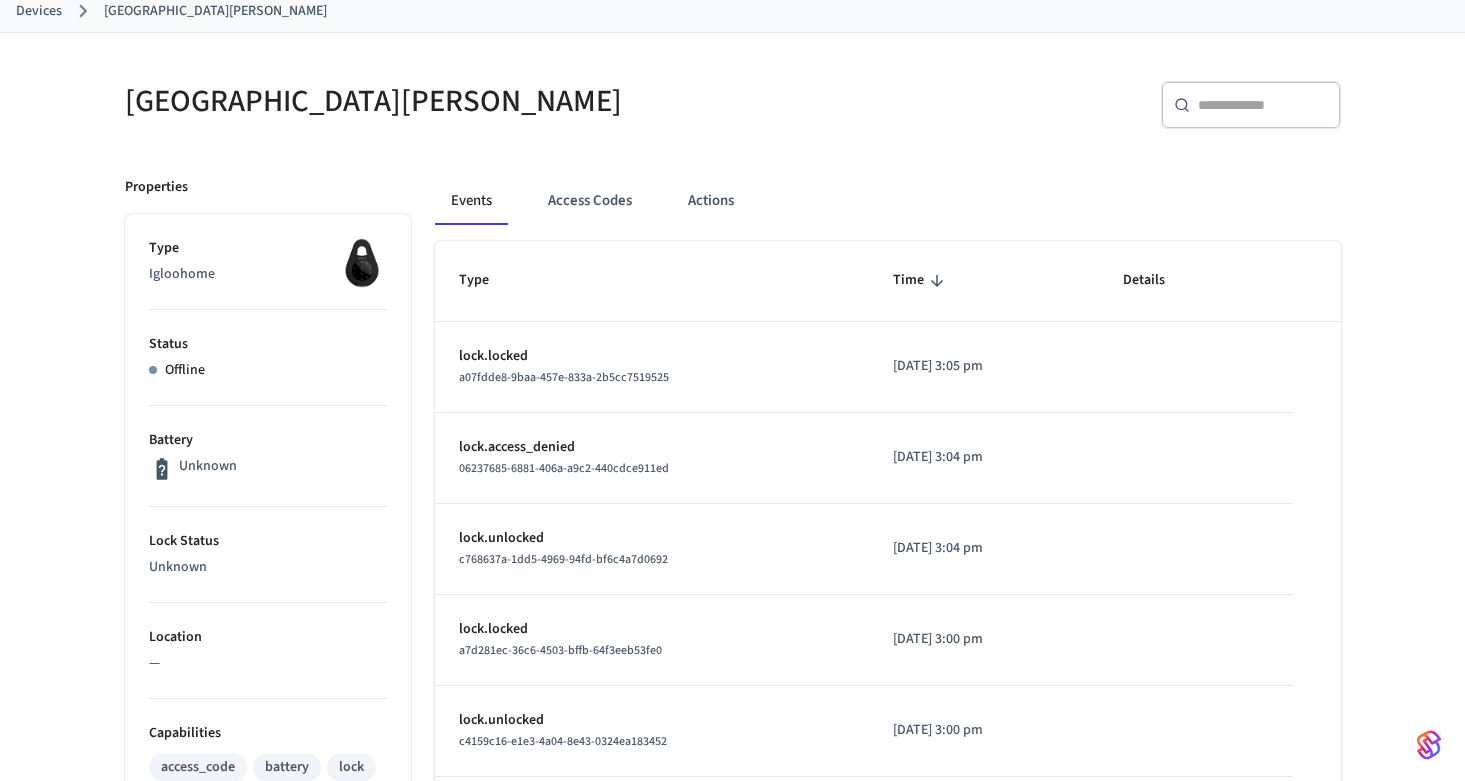 scroll, scrollTop: 116, scrollLeft: 0, axis: vertical 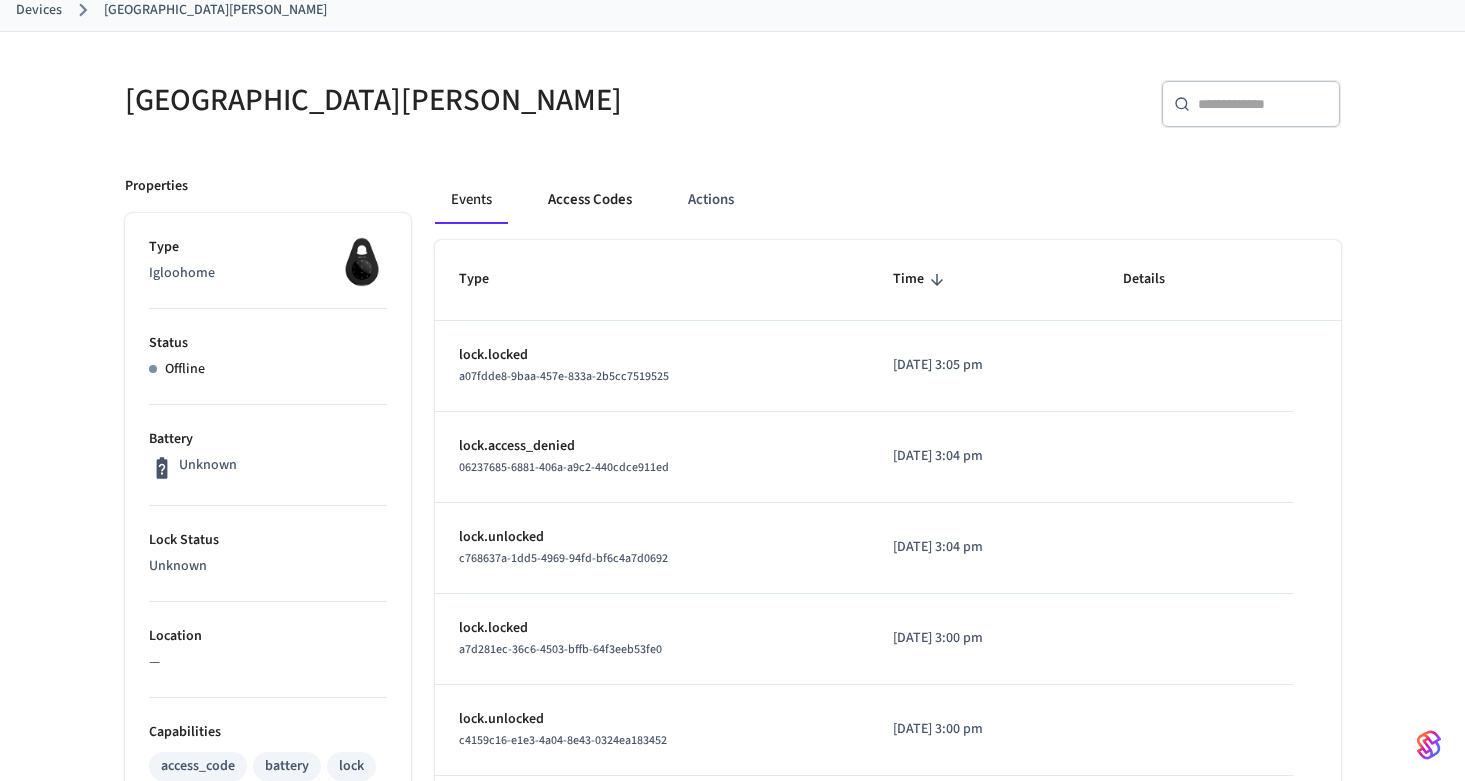 click on "Access Codes" at bounding box center [590, 200] 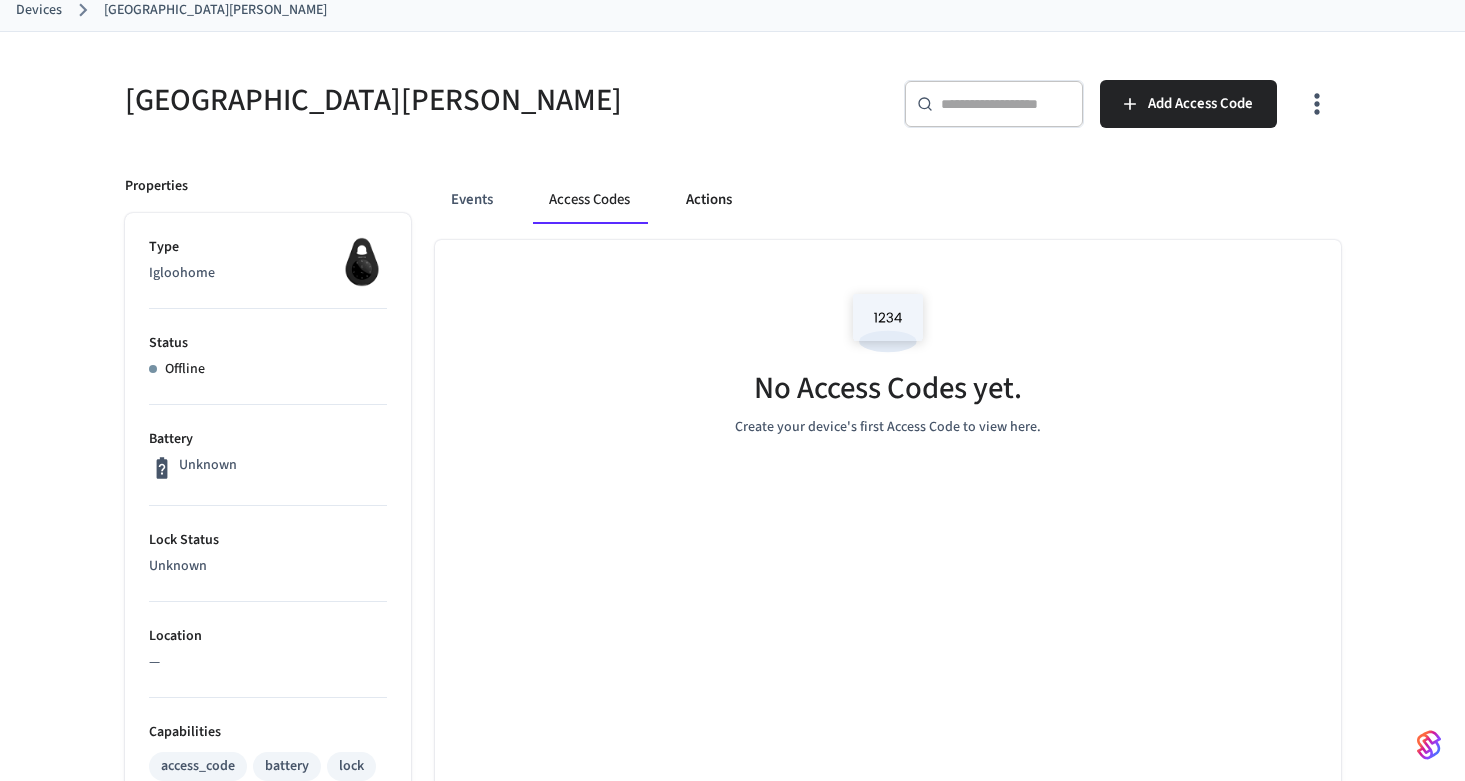 click on "Actions" at bounding box center (709, 200) 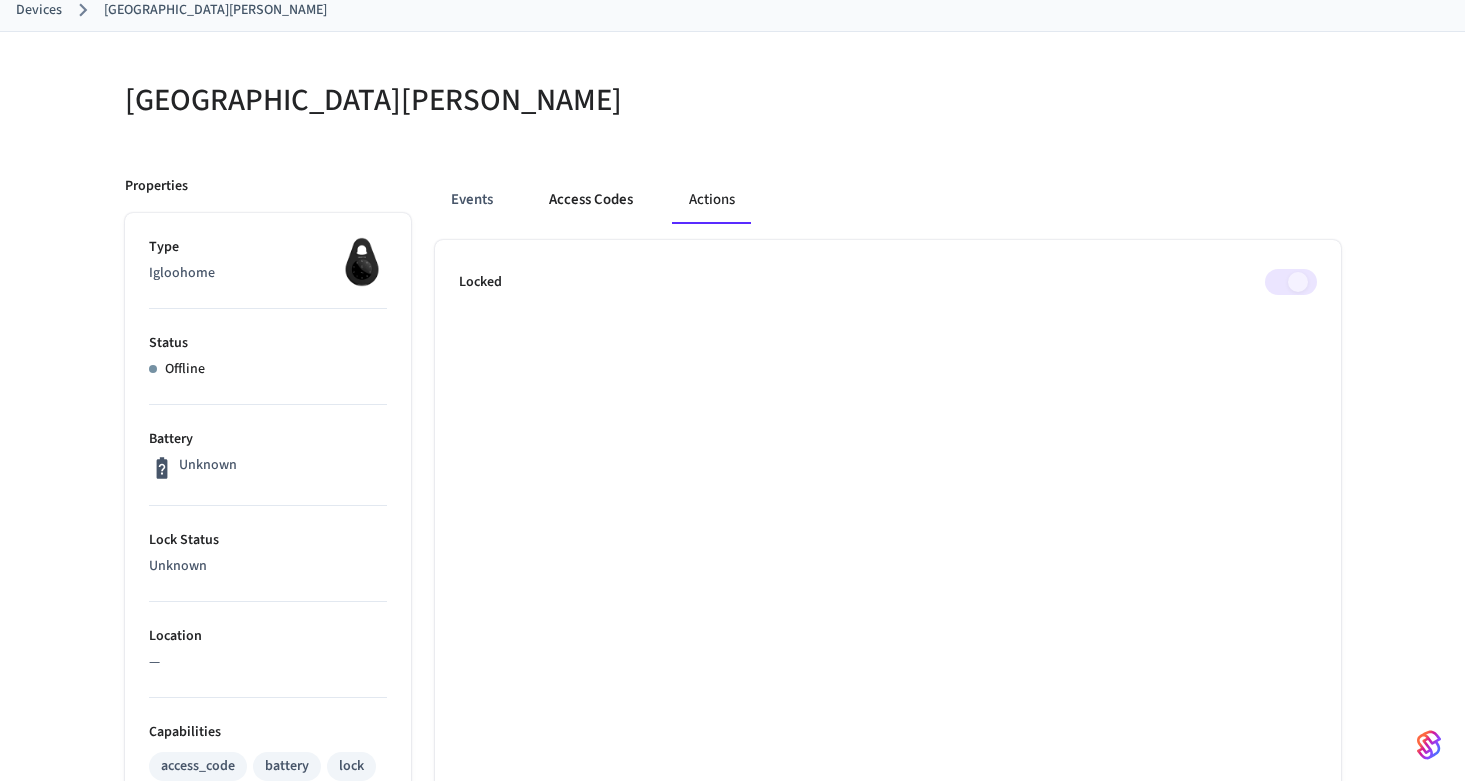 click on "Access Codes" at bounding box center [591, 200] 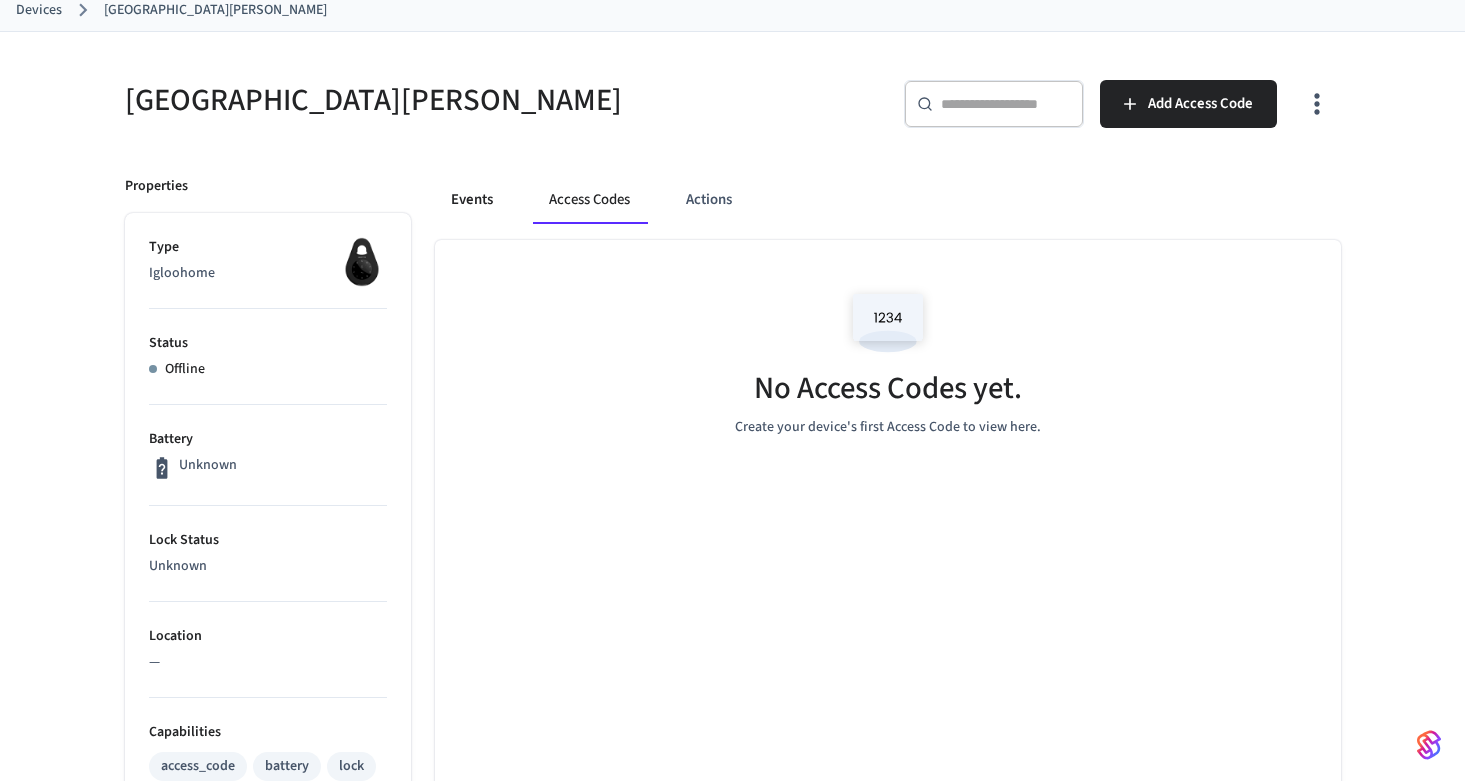 click on "Events" at bounding box center (472, 200) 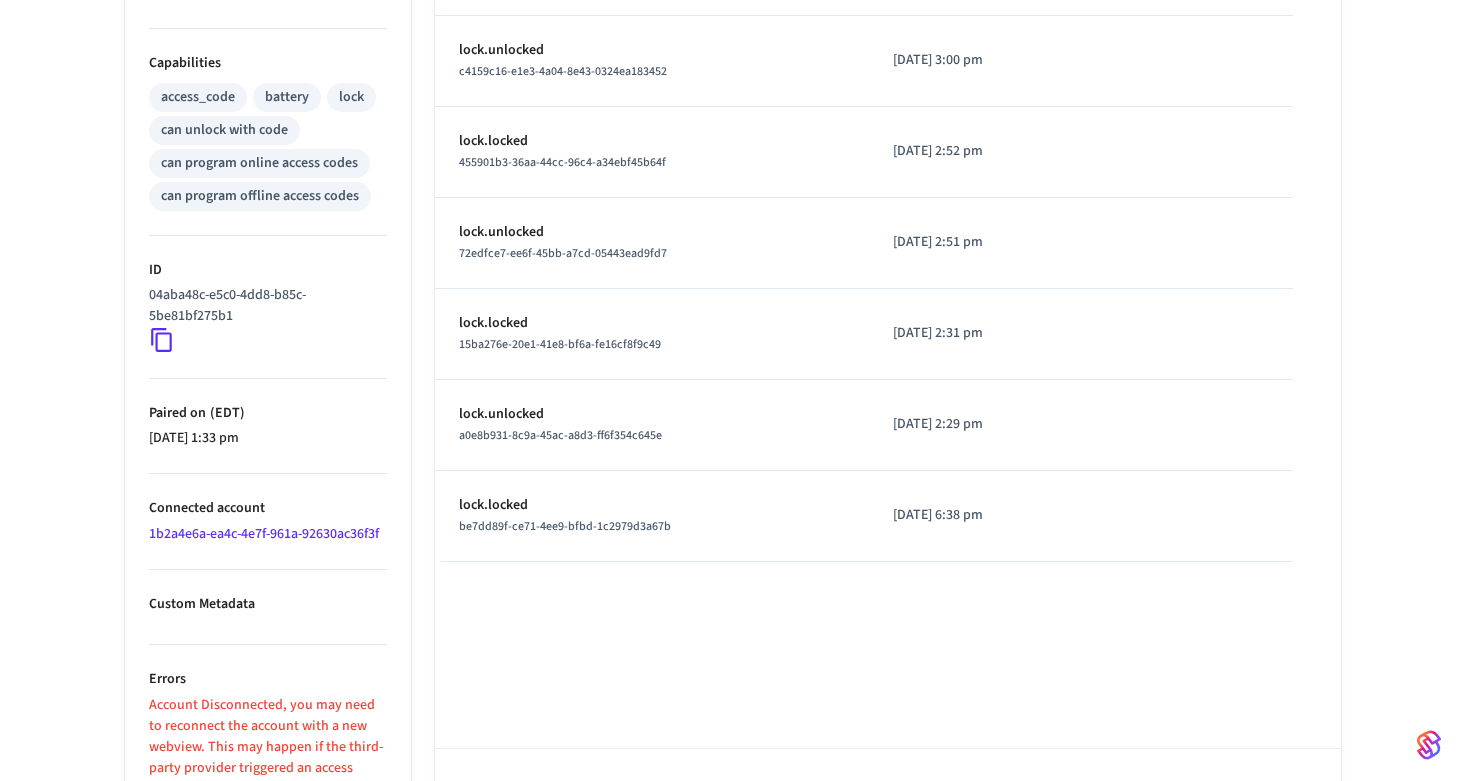 scroll, scrollTop: 849, scrollLeft: 0, axis: vertical 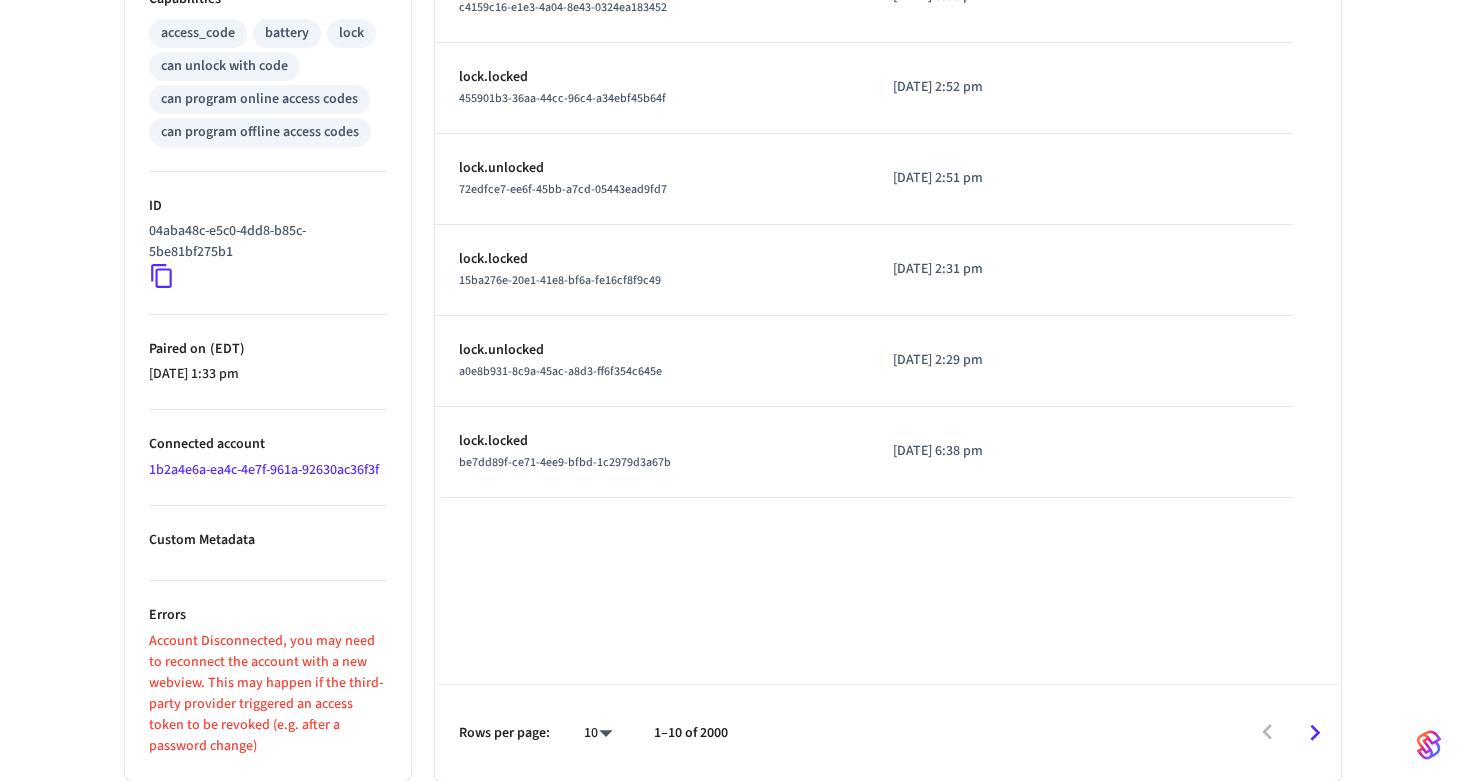 click on "Account Disconnected, you may need to reconnect the account with a new webview. This may happen if the third-party provider triggered an access token to be revoked (e.g. after a password change)" at bounding box center [268, 694] 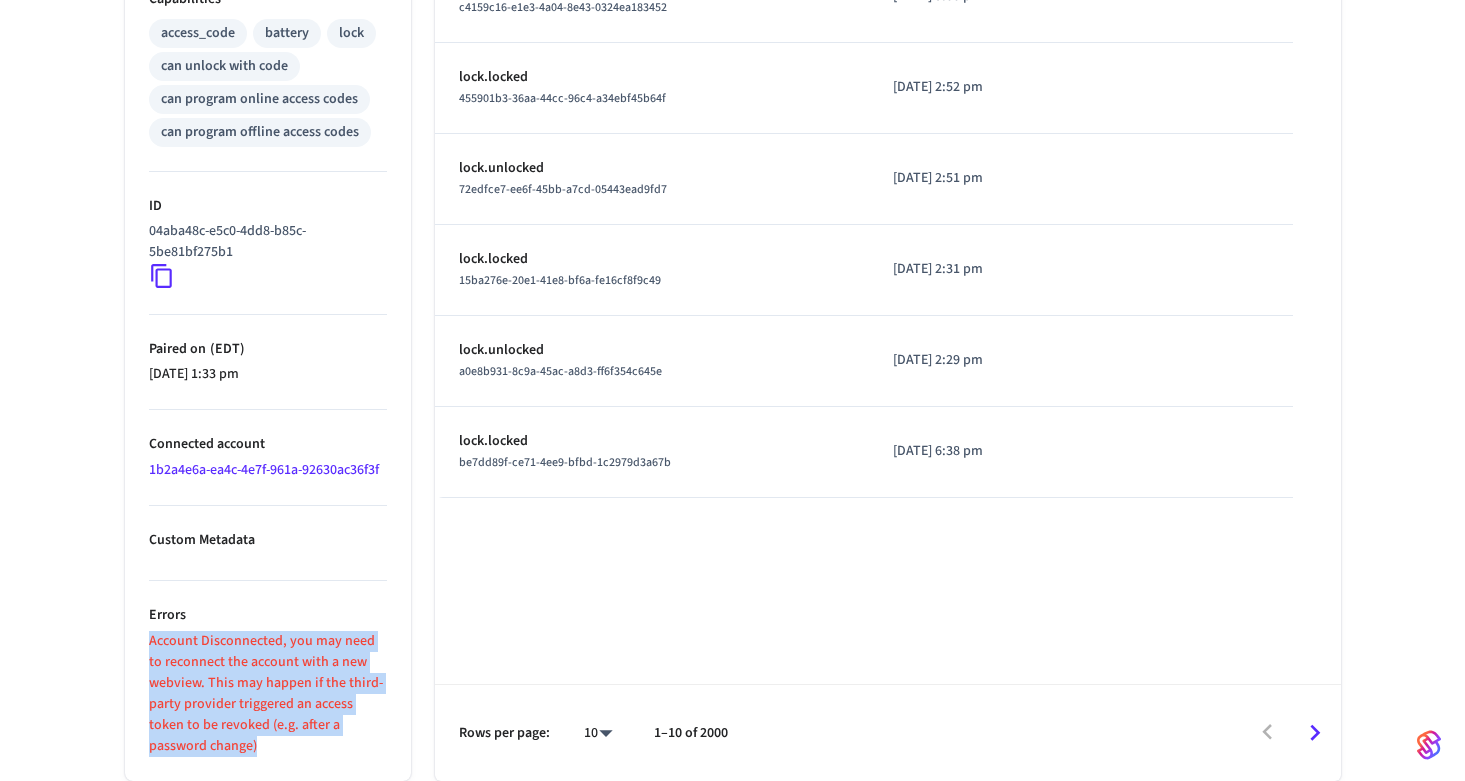 drag, startPoint x: 145, startPoint y: 639, endPoint x: 219, endPoint y: 747, distance: 130.91983 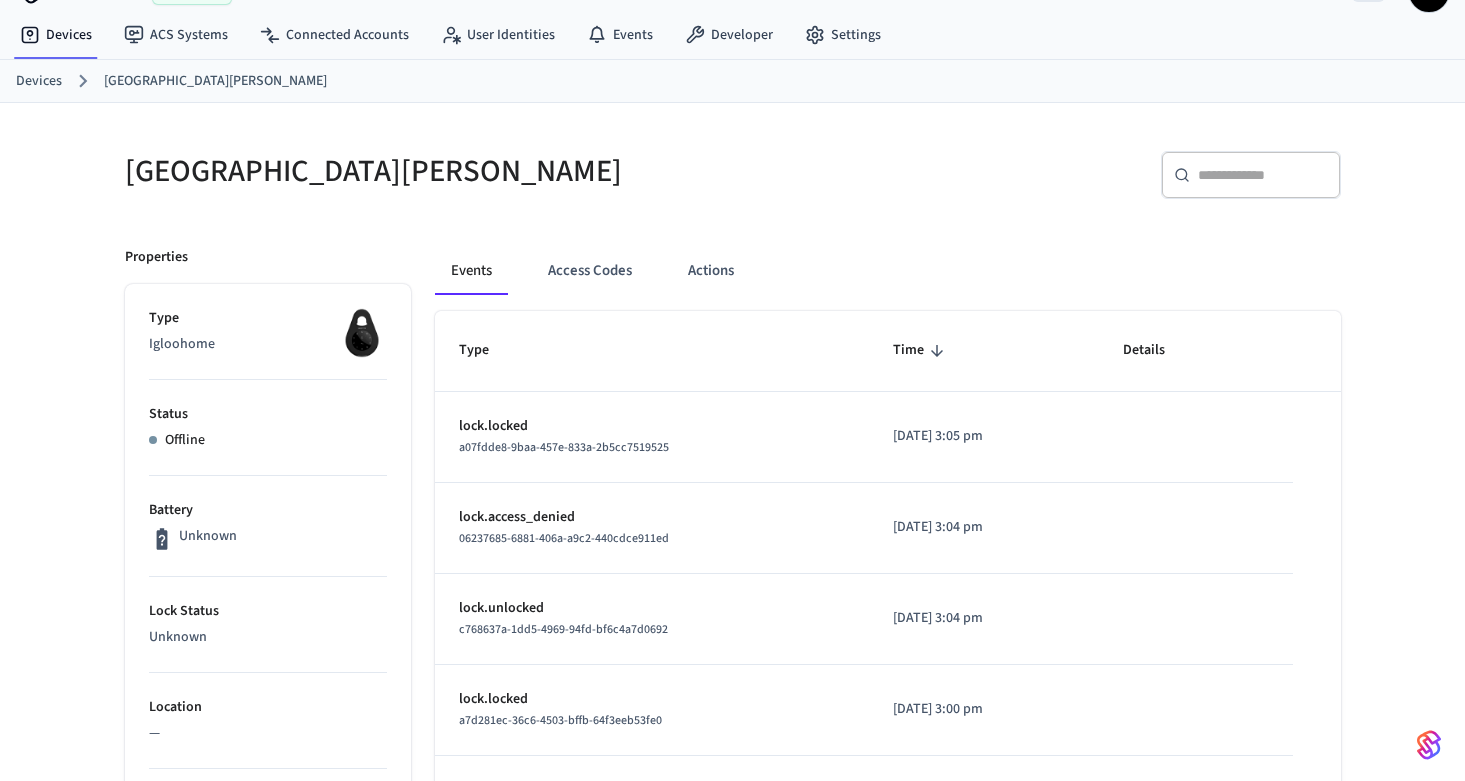 scroll, scrollTop: 25, scrollLeft: 0, axis: vertical 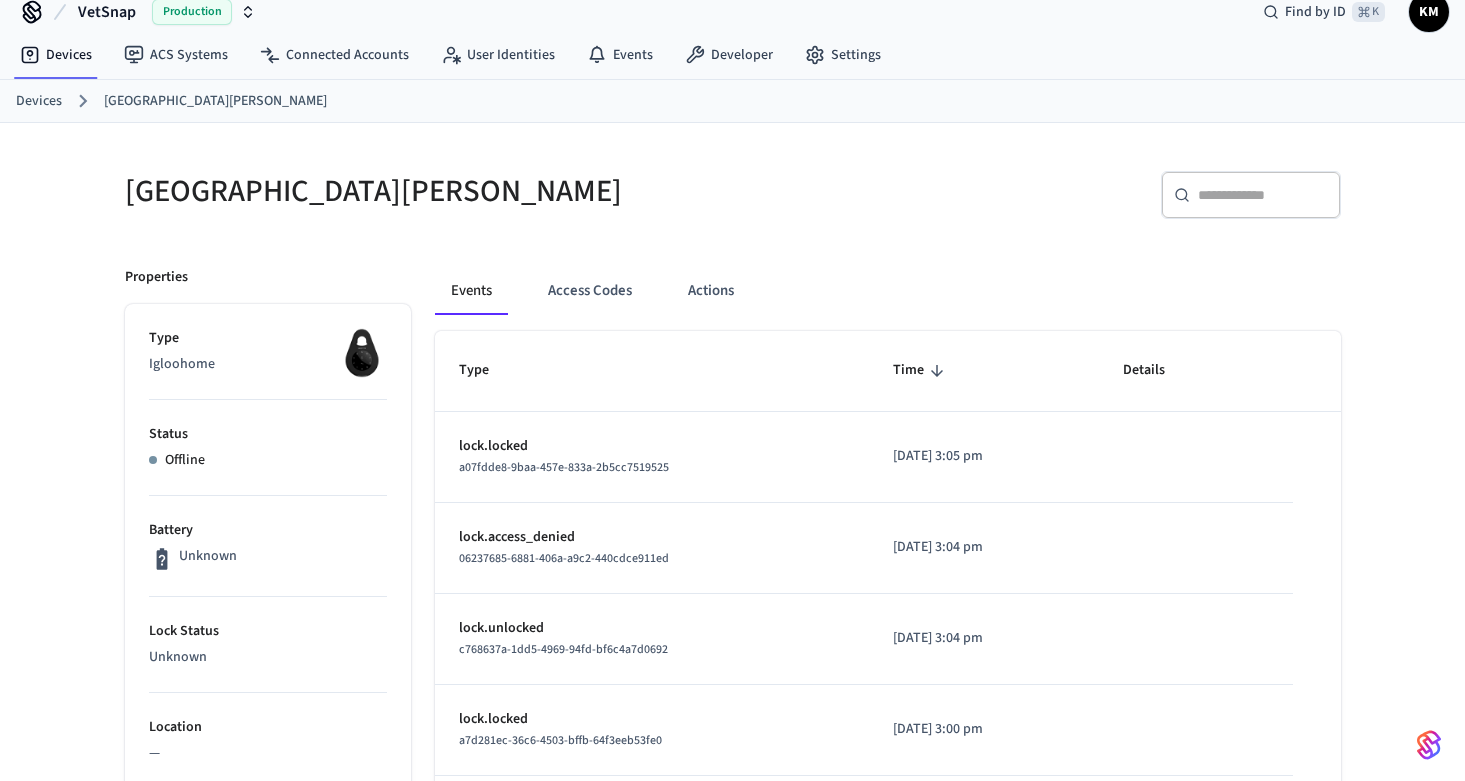 click on "Devices" at bounding box center (39, 101) 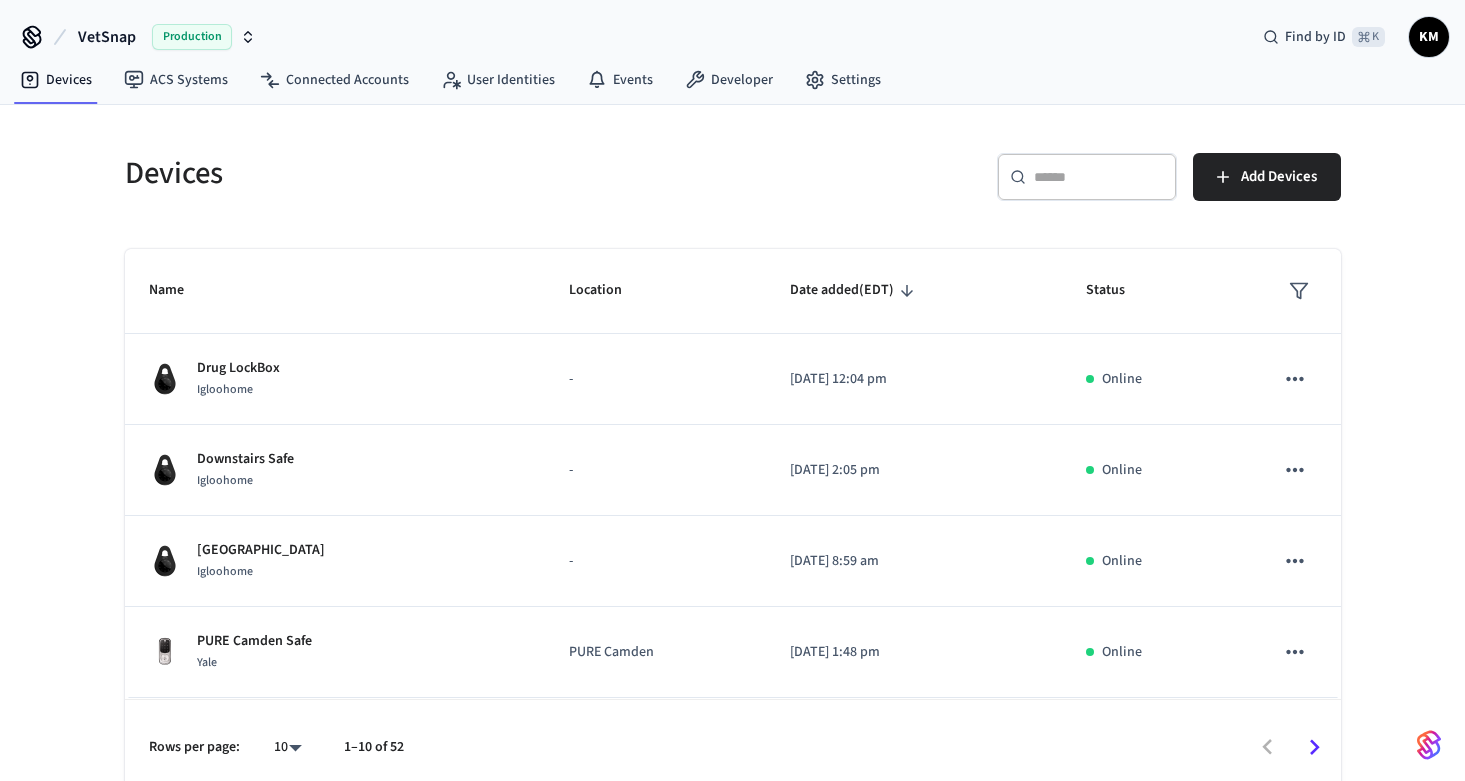 click on "​ ​" at bounding box center (1087, 177) 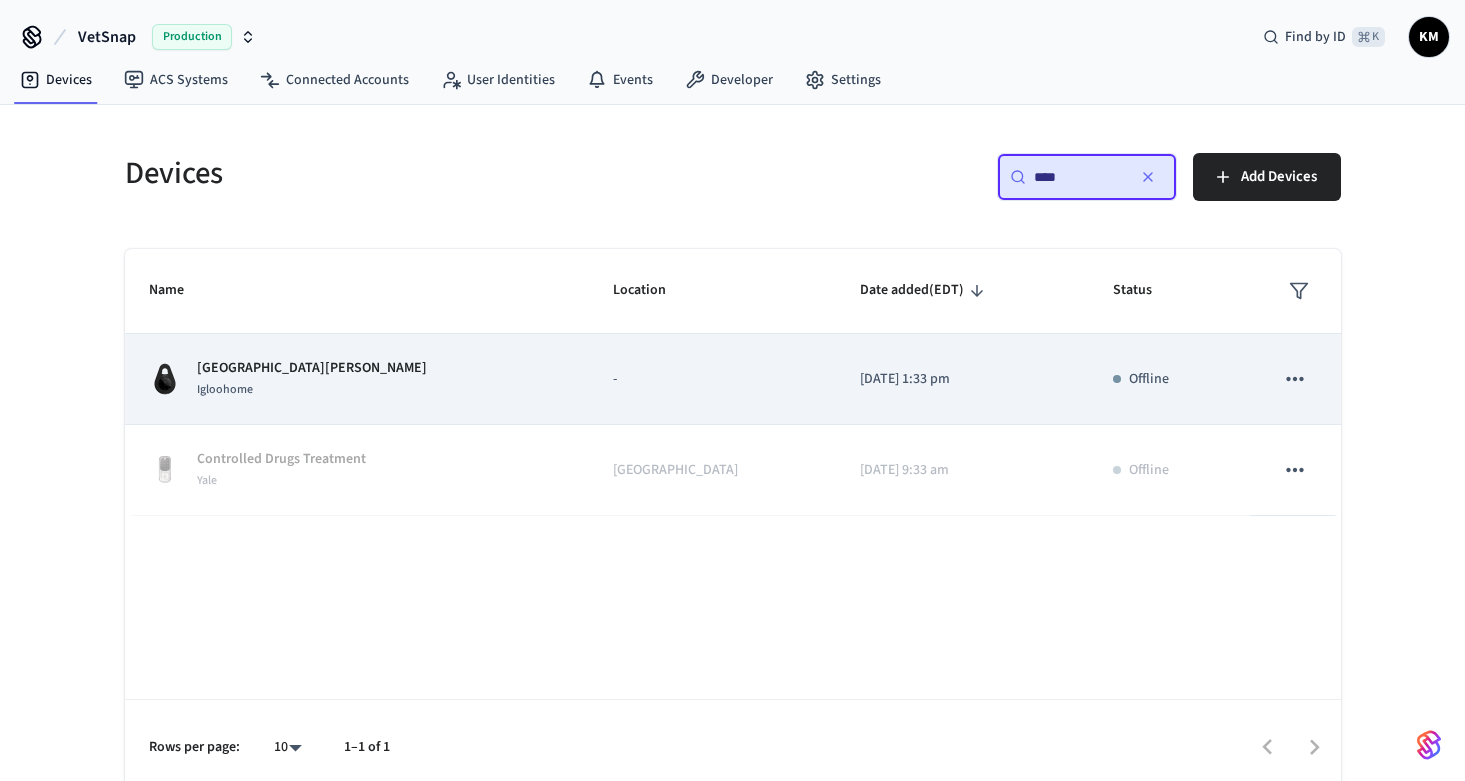 type on "****" 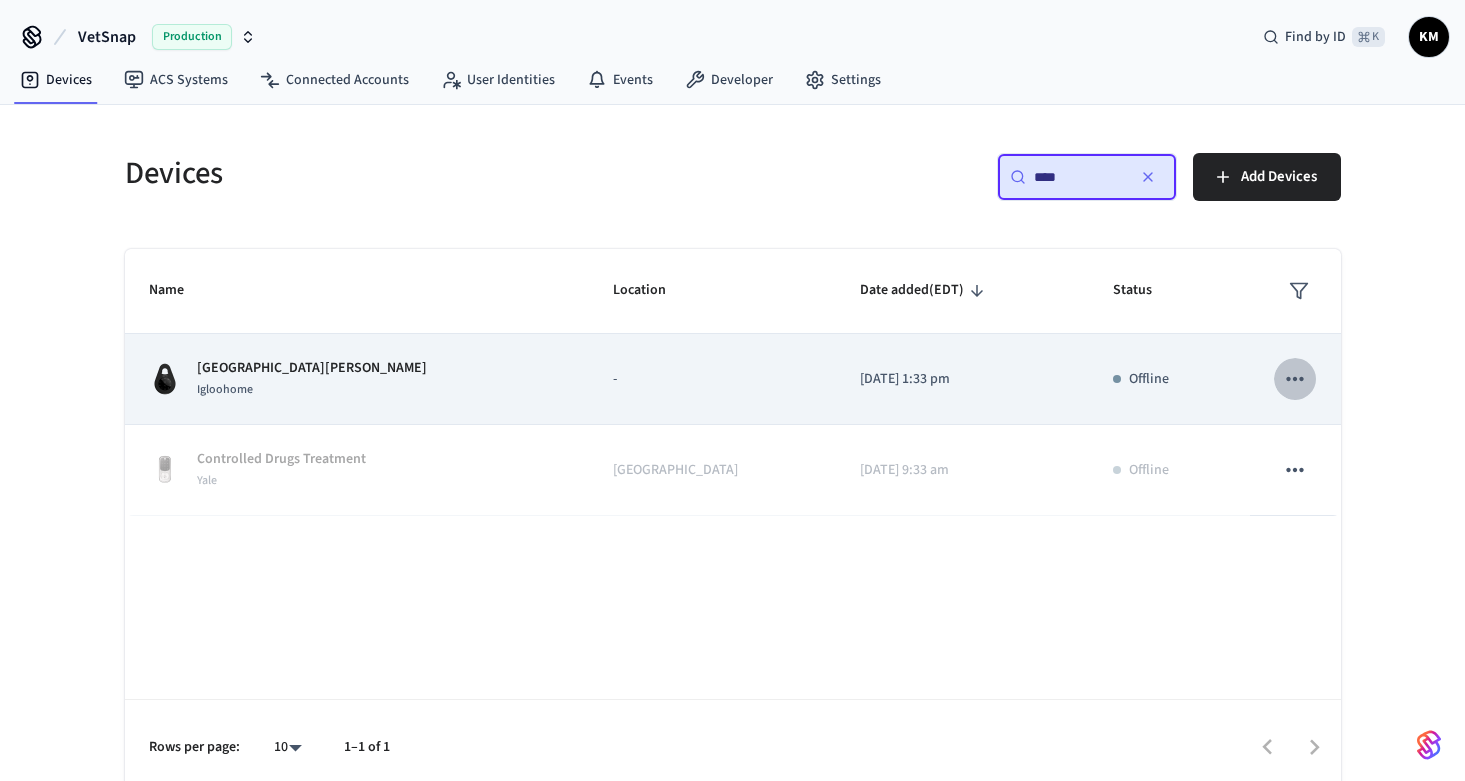 click 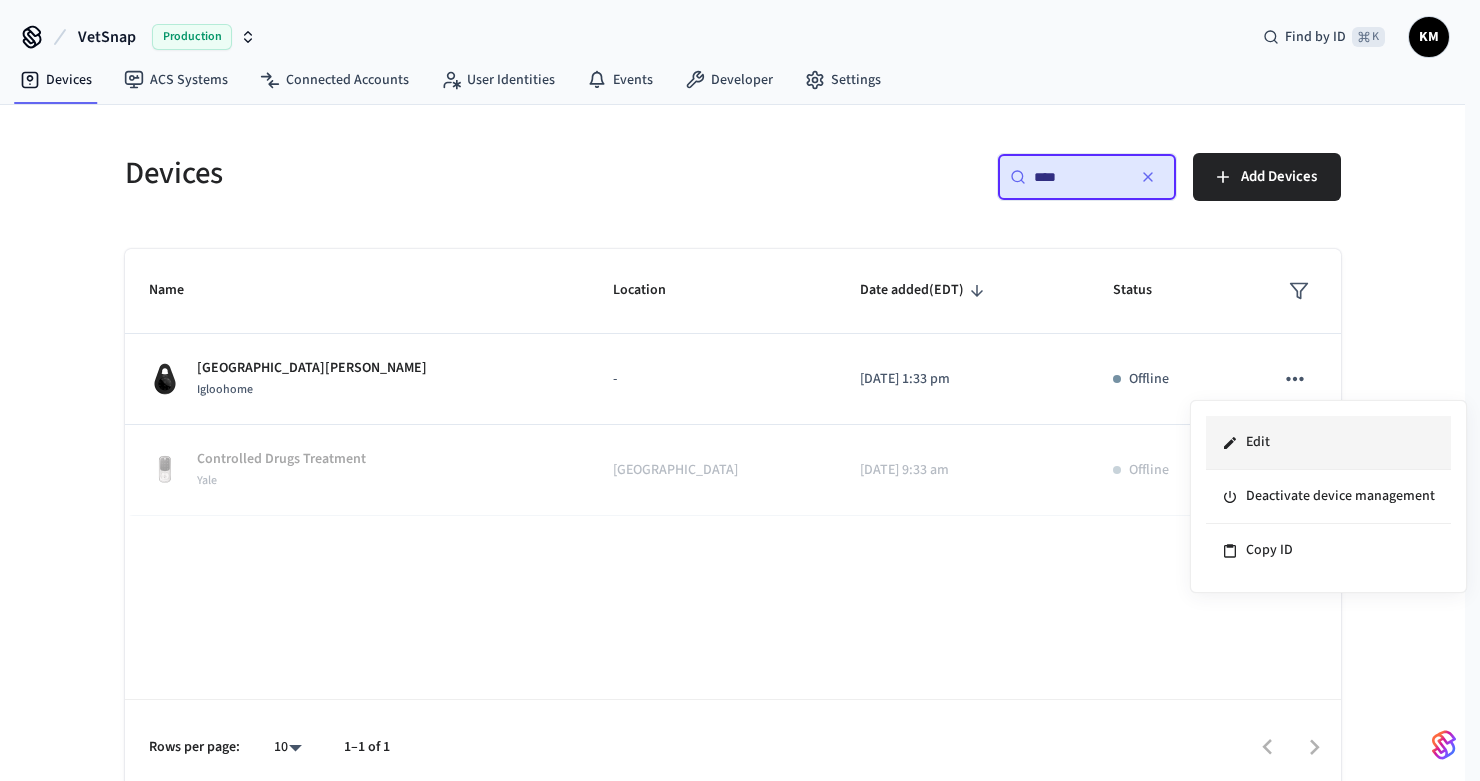 click on "Edit" at bounding box center [1328, 443] 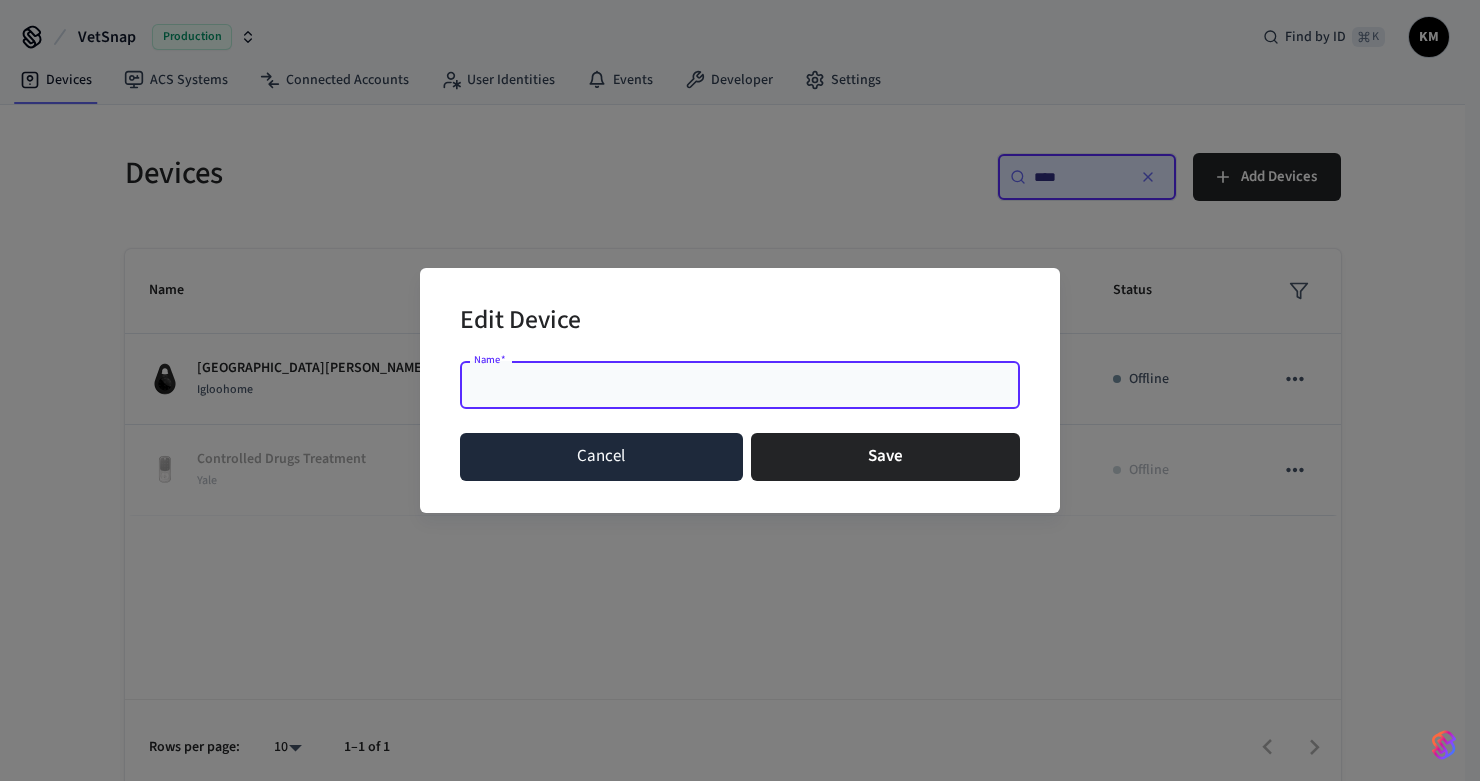 click on "Cancel" at bounding box center (601, 457) 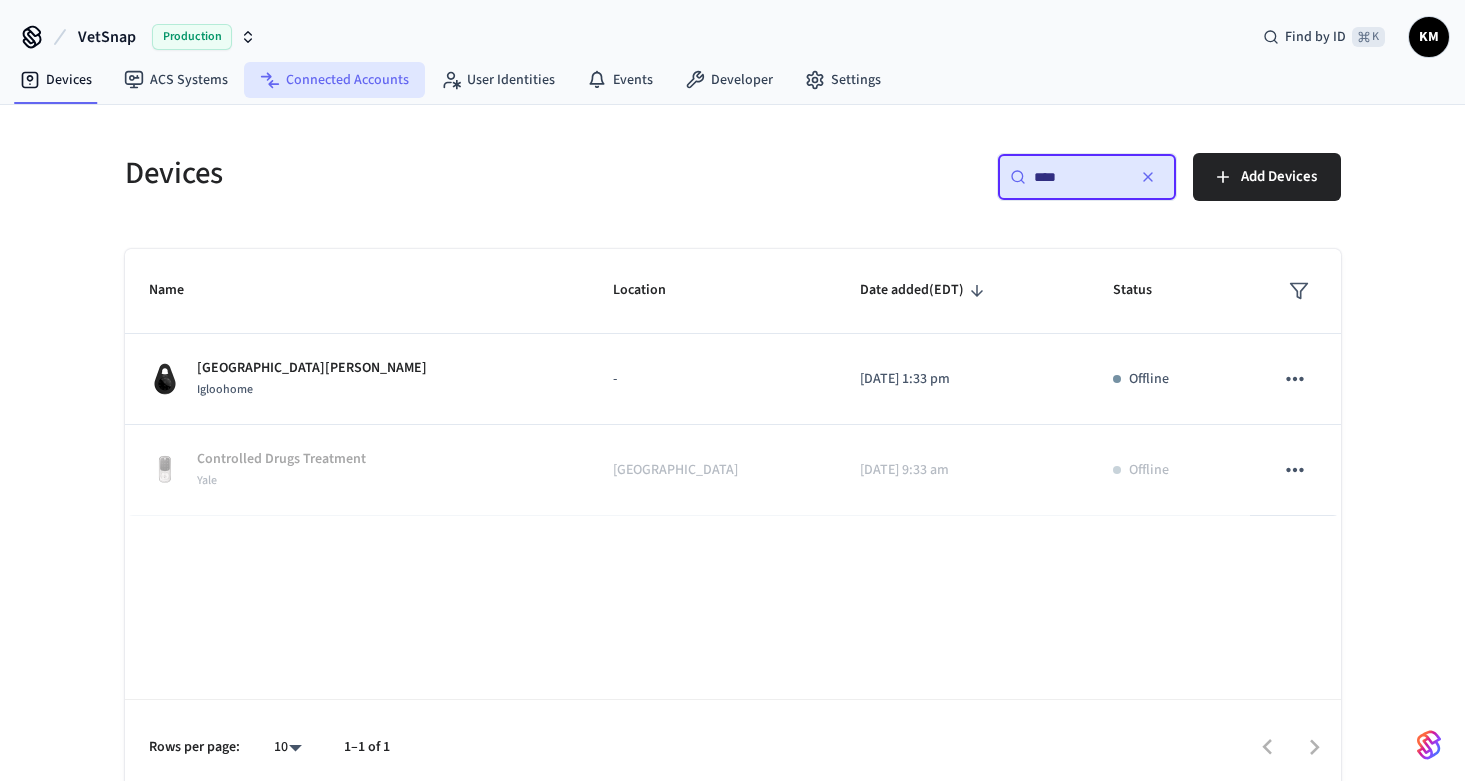 click on "Connected Accounts" at bounding box center (334, 80) 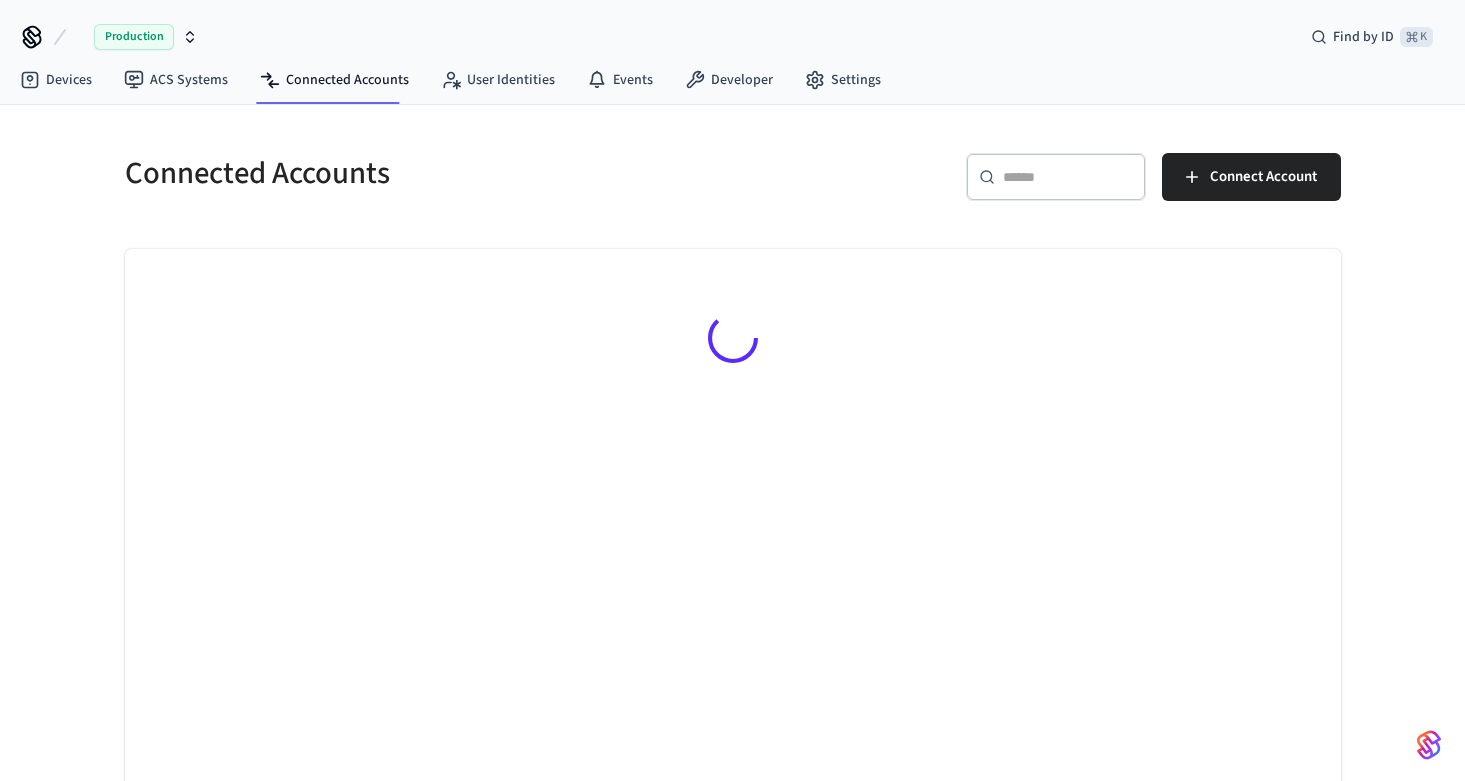 scroll, scrollTop: 0, scrollLeft: 0, axis: both 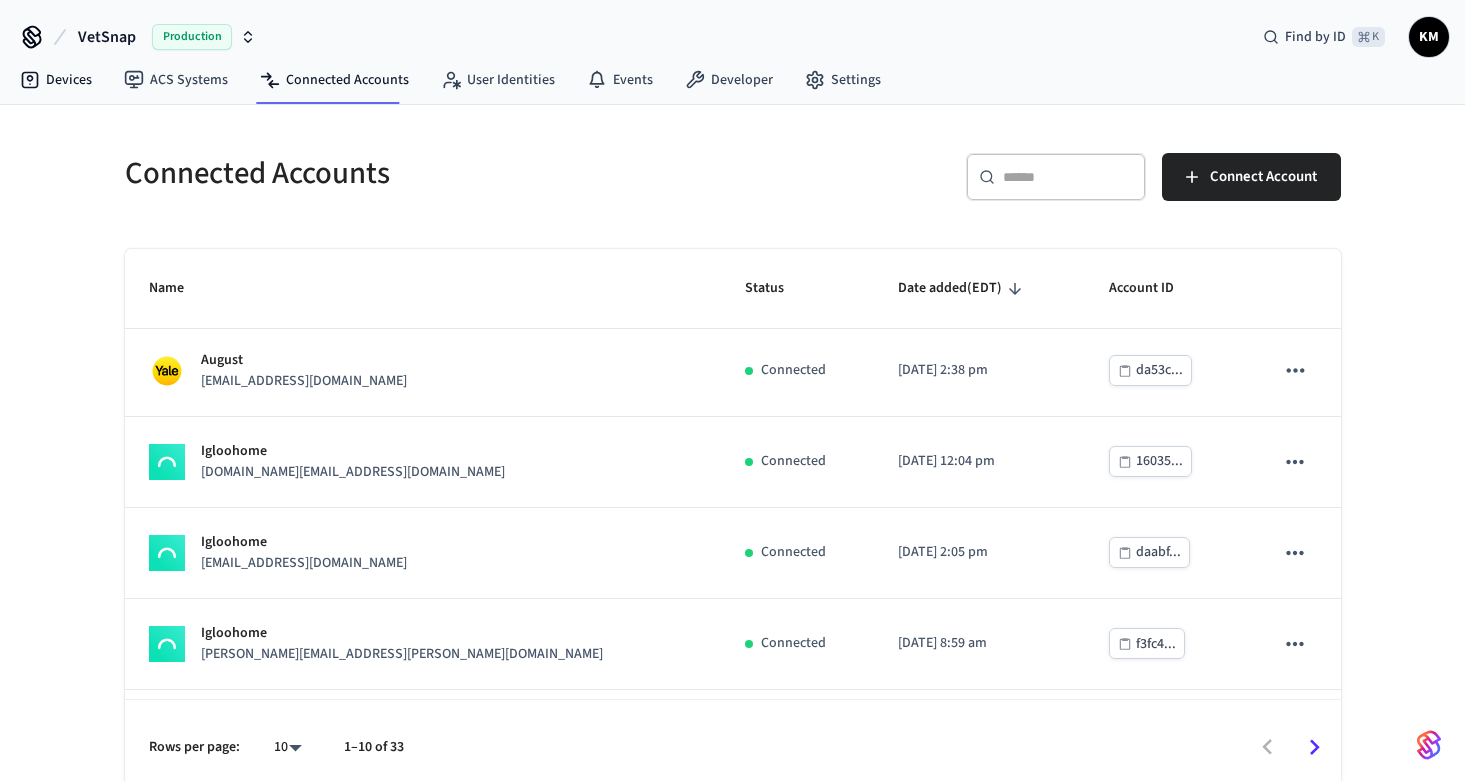drag, startPoint x: 50, startPoint y: 89, endPoint x: 208, endPoint y: 208, distance: 197.8004 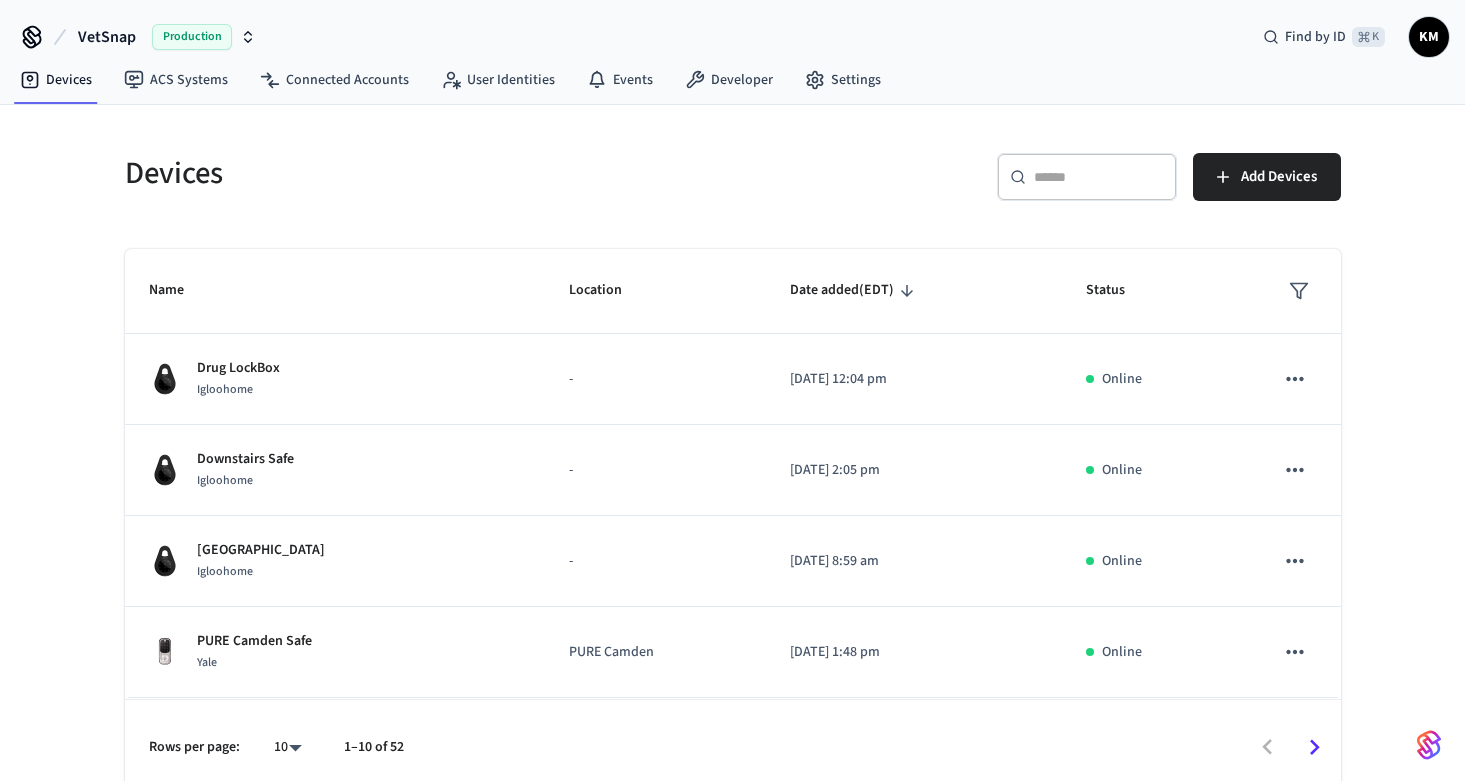 click on "​ ​" at bounding box center (1087, 177) 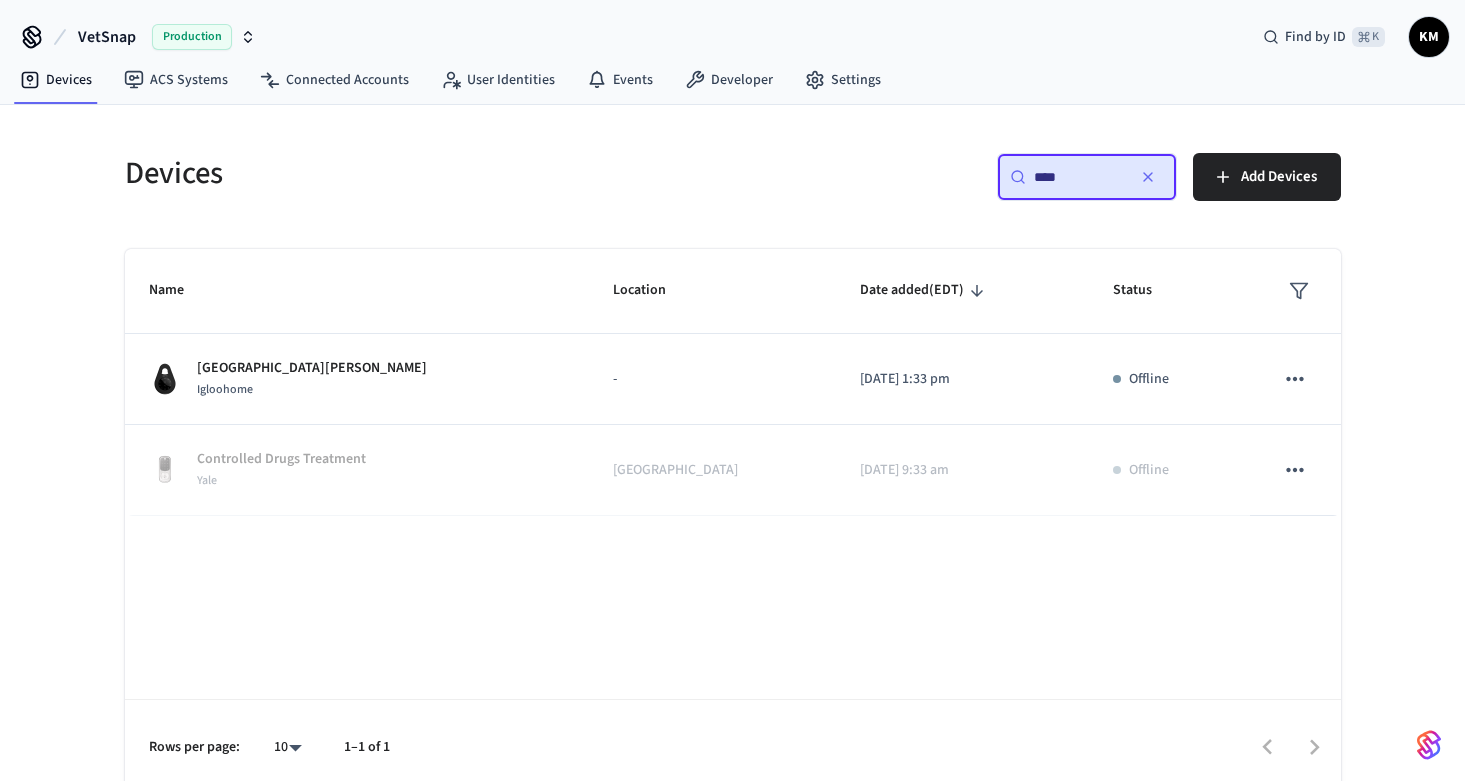 type on "****" 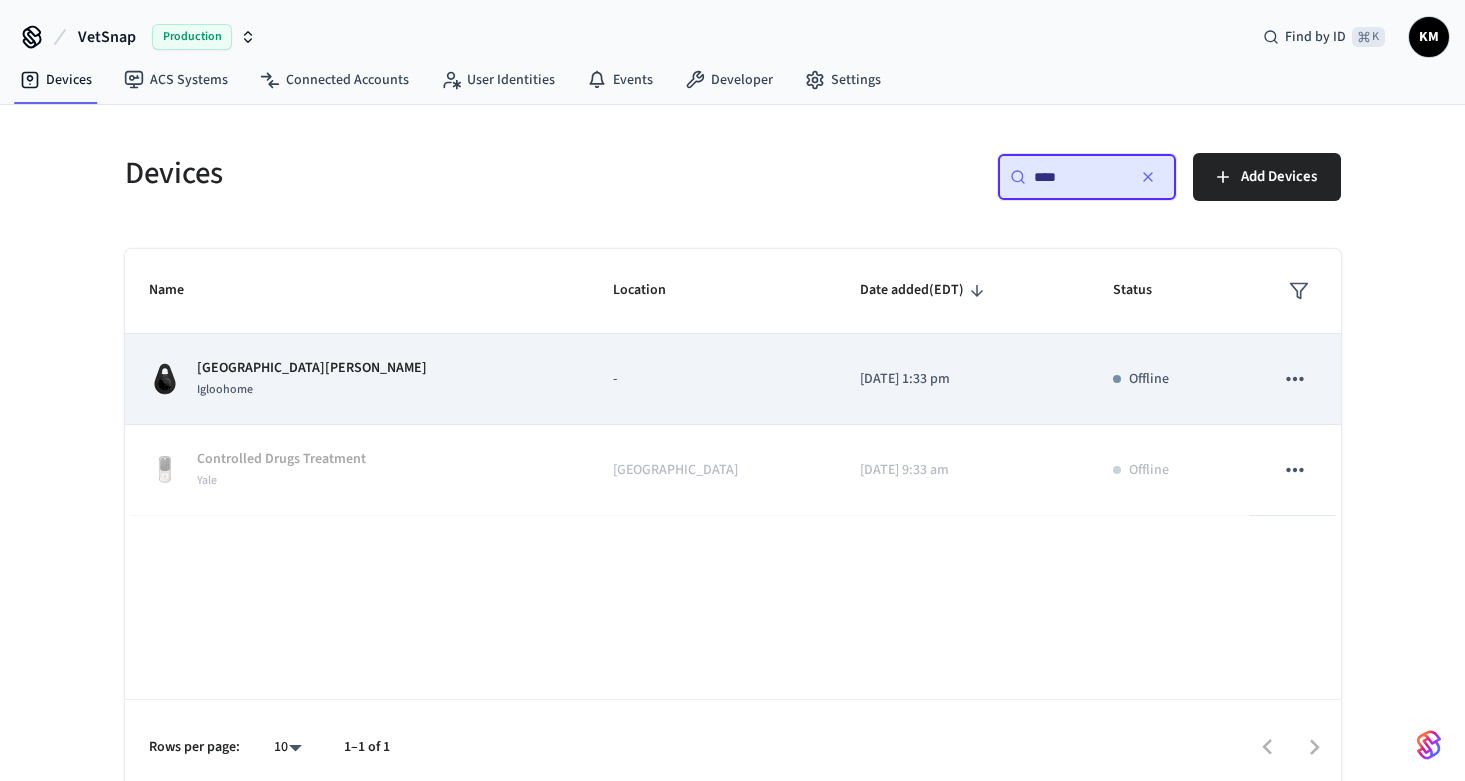 click on "[GEOGRAPHIC_DATA][PERSON_NAME]" at bounding box center [312, 368] 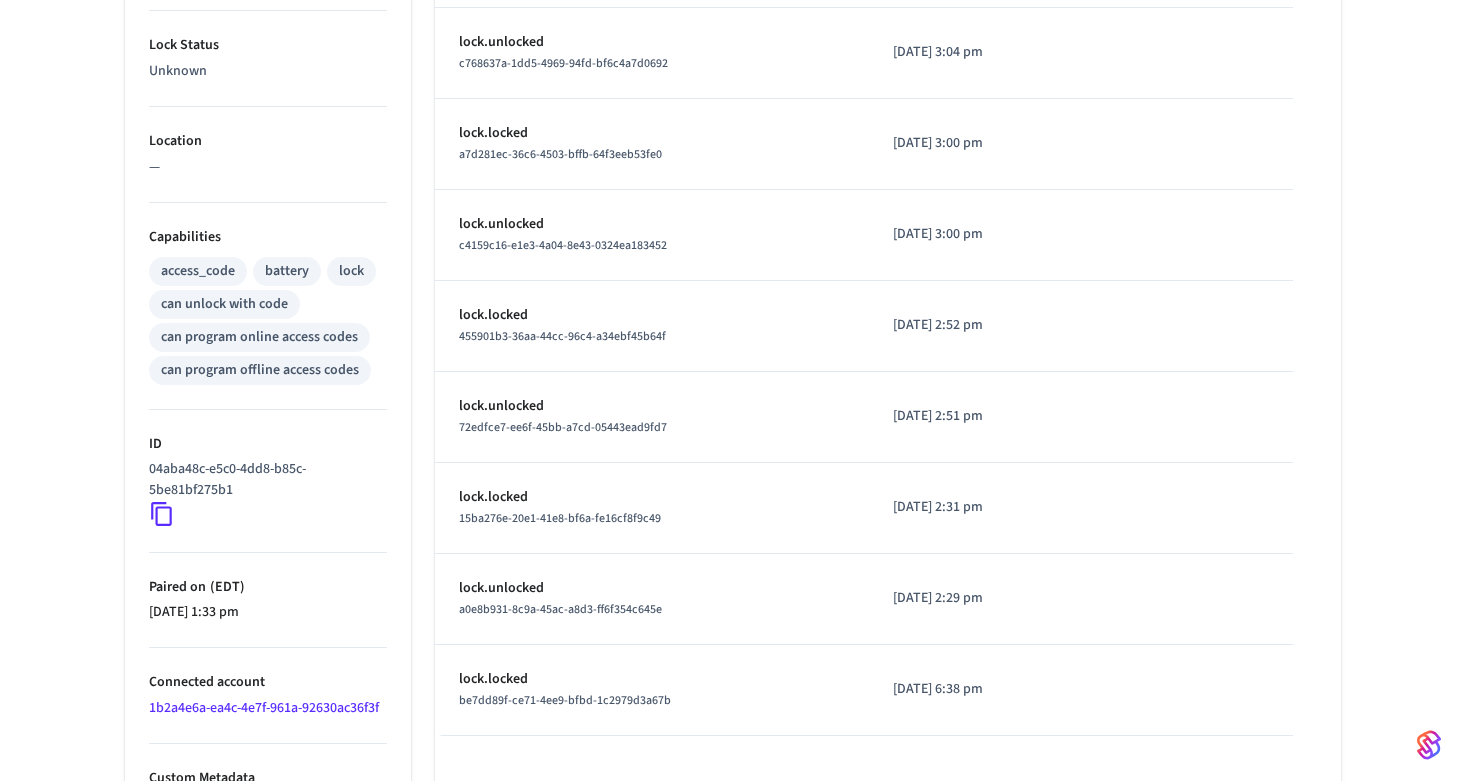 scroll, scrollTop: 637, scrollLeft: 0, axis: vertical 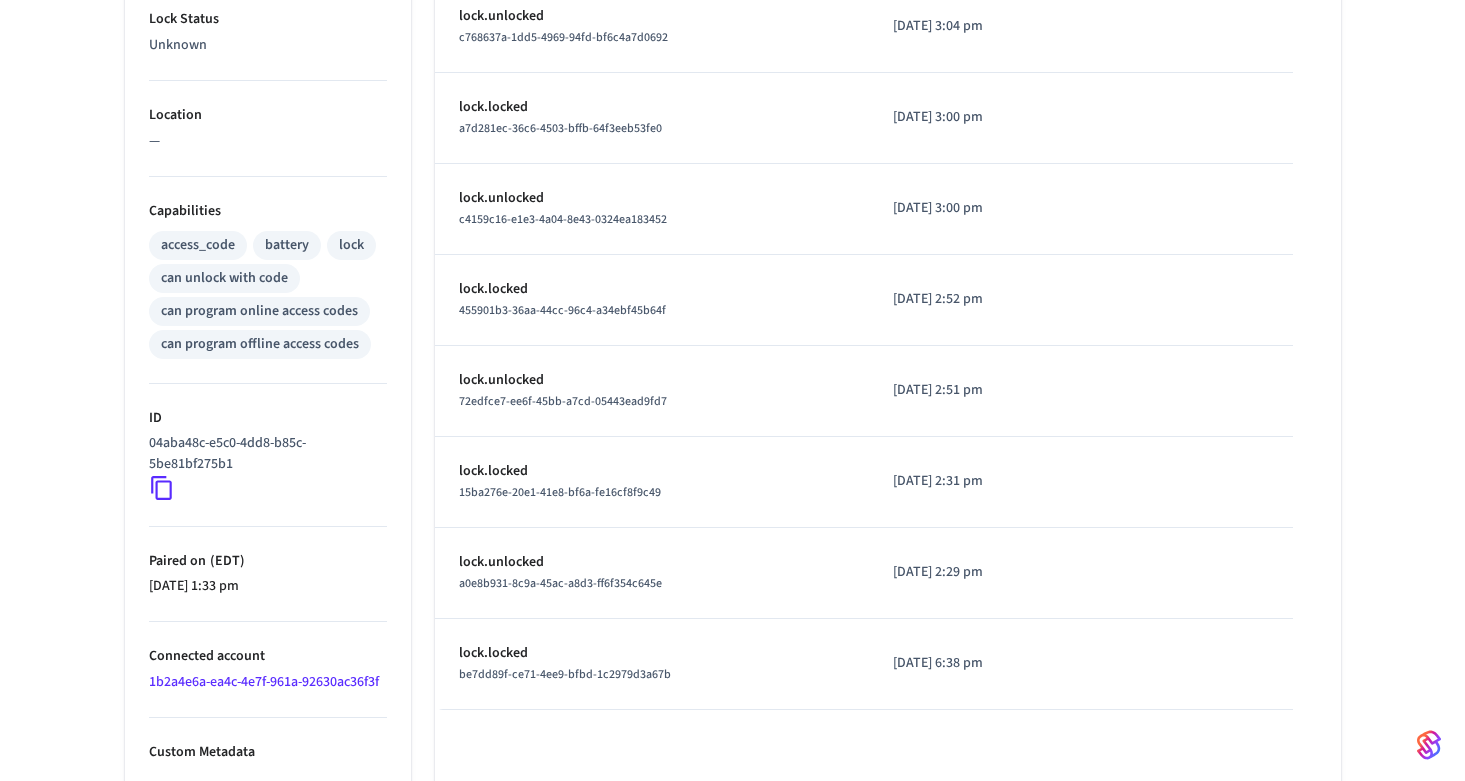 click on "1b2a4e6a-ea4c-4e7f-961a-92630ac36f3f" at bounding box center [264, 682] 